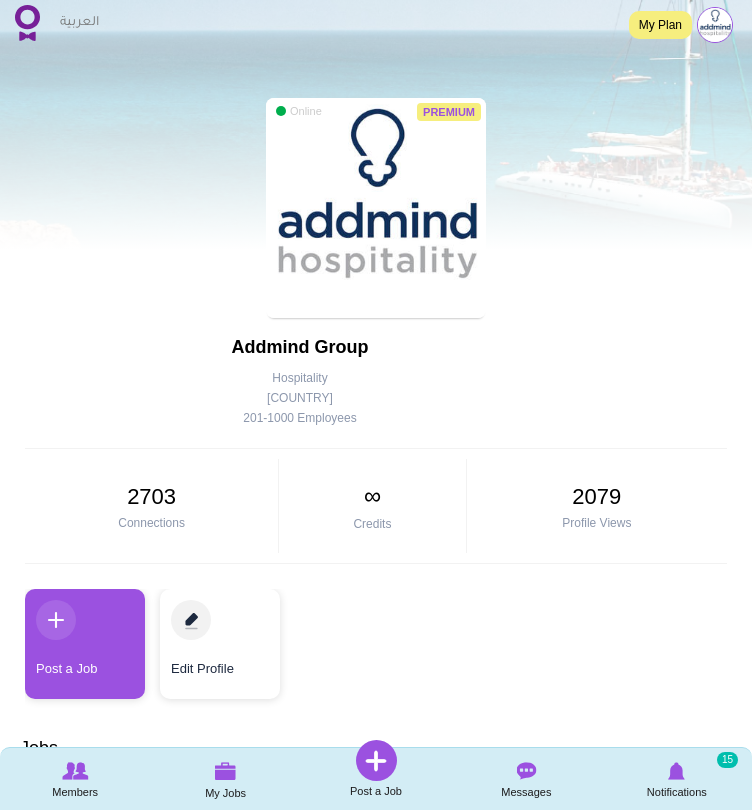 scroll, scrollTop: 0, scrollLeft: 0, axis: both 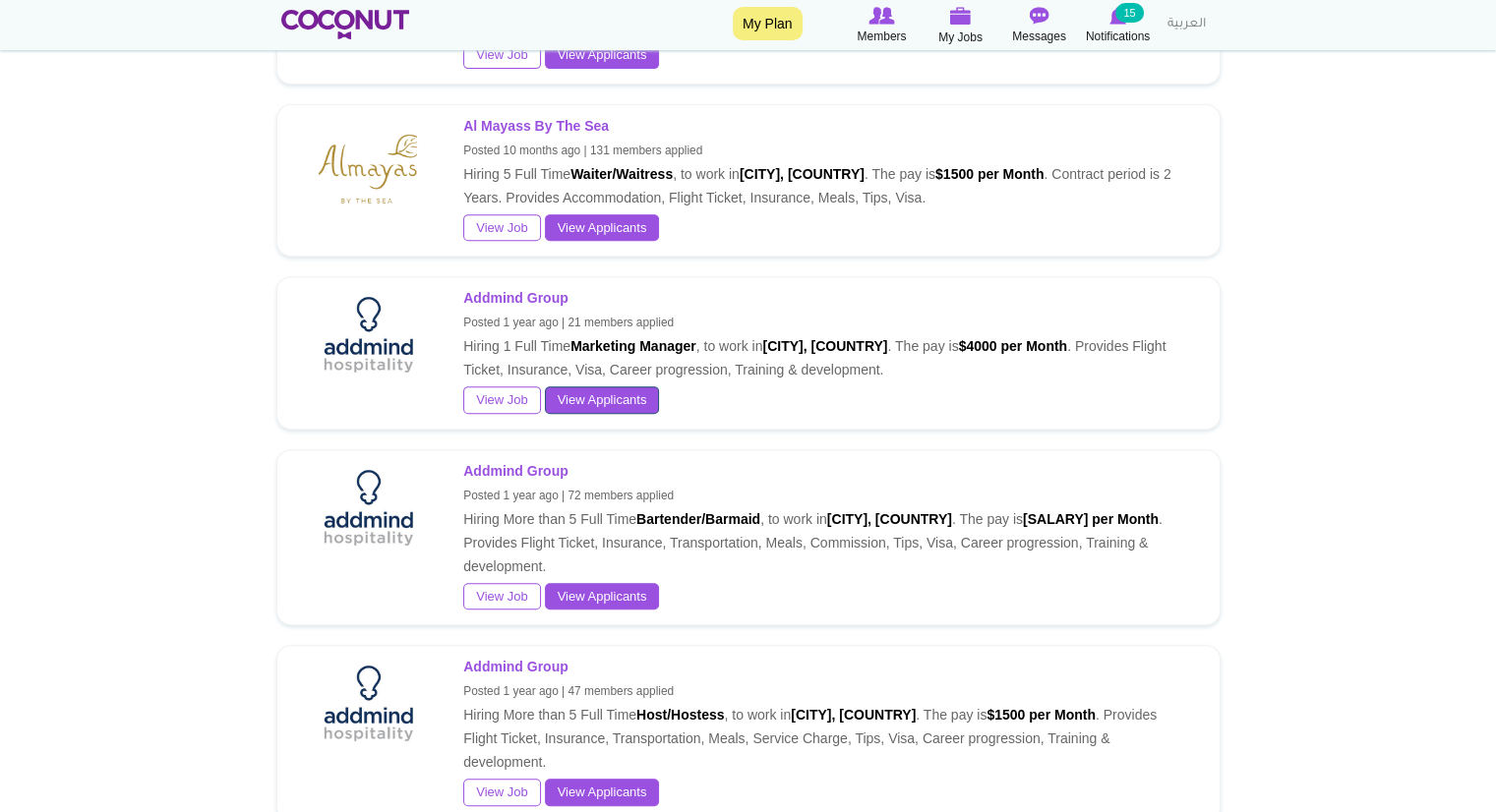 click on "View Applicants" at bounding box center [602, 400] 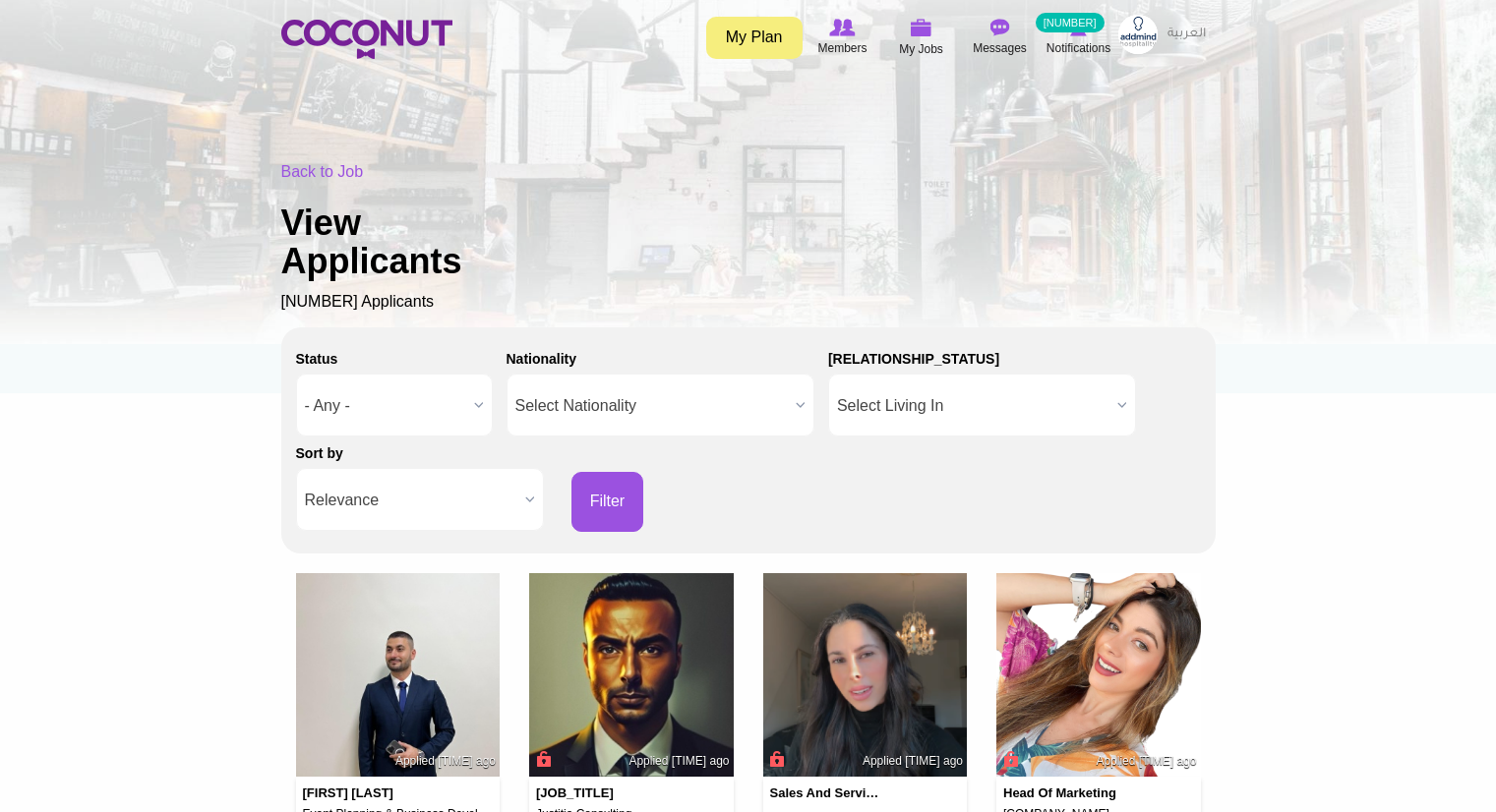 scroll, scrollTop: 0, scrollLeft: 0, axis: both 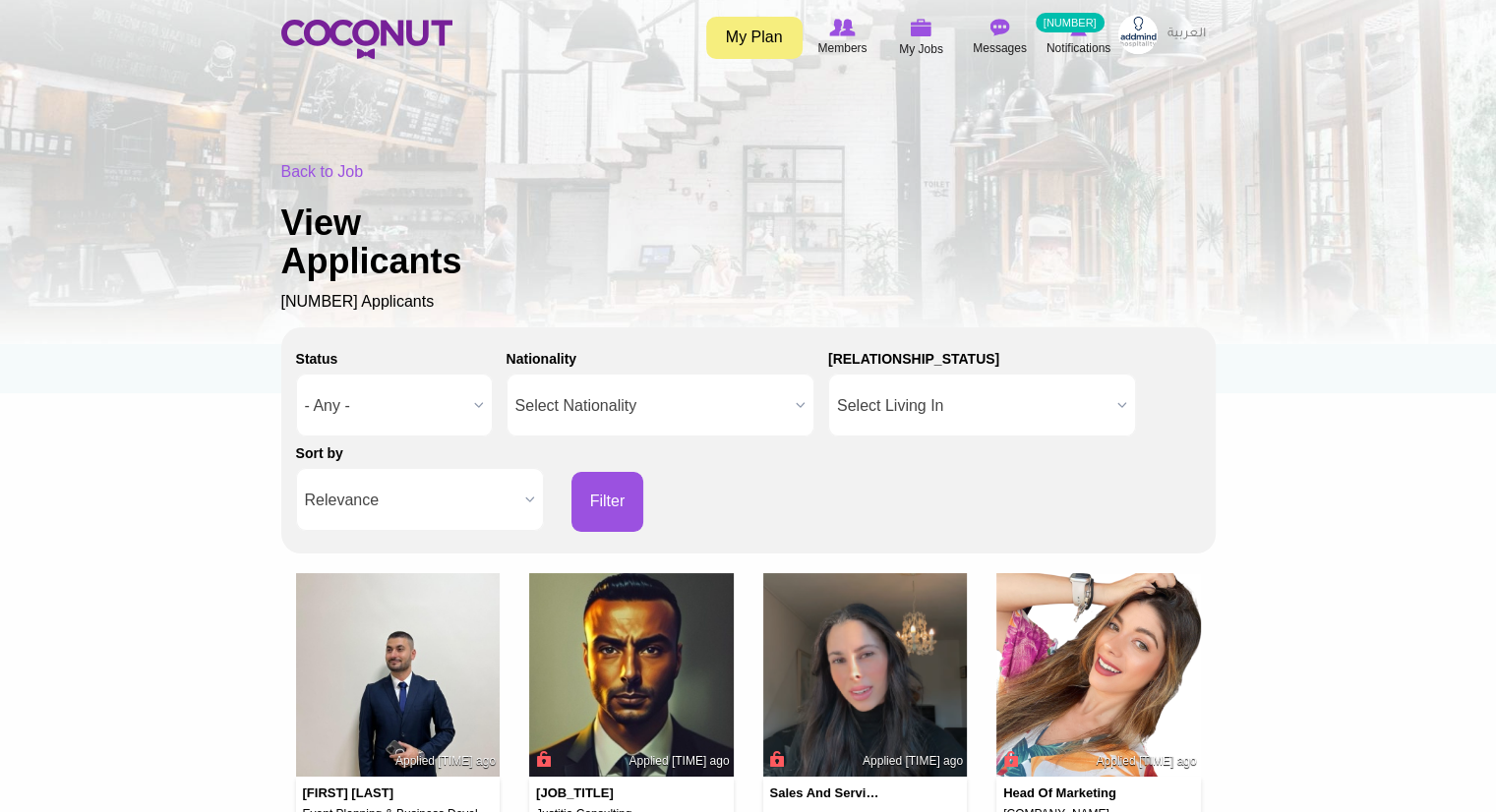 click at bounding box center [479, 405] 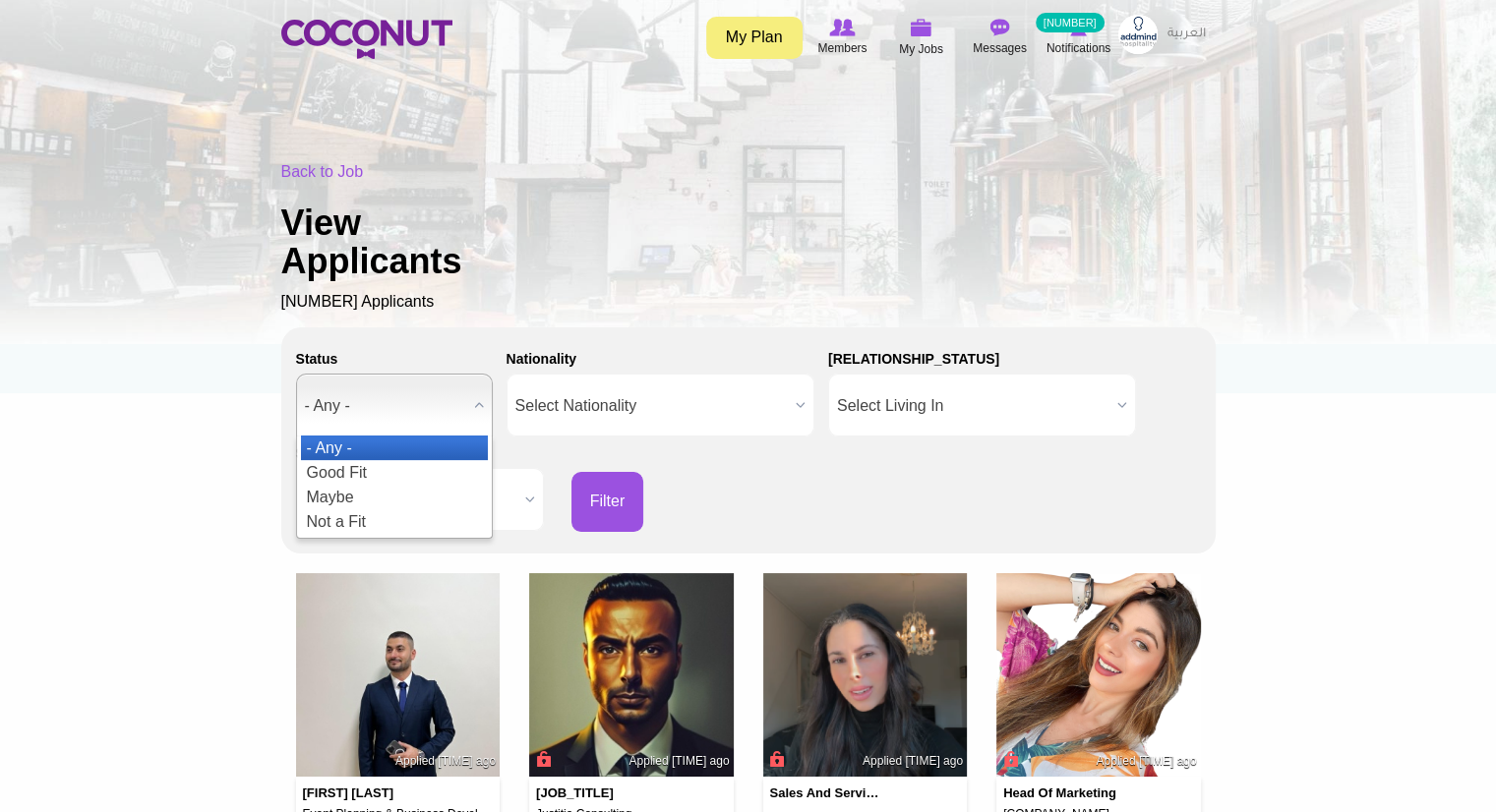 click on "- Any -" at bounding box center (394, 447) 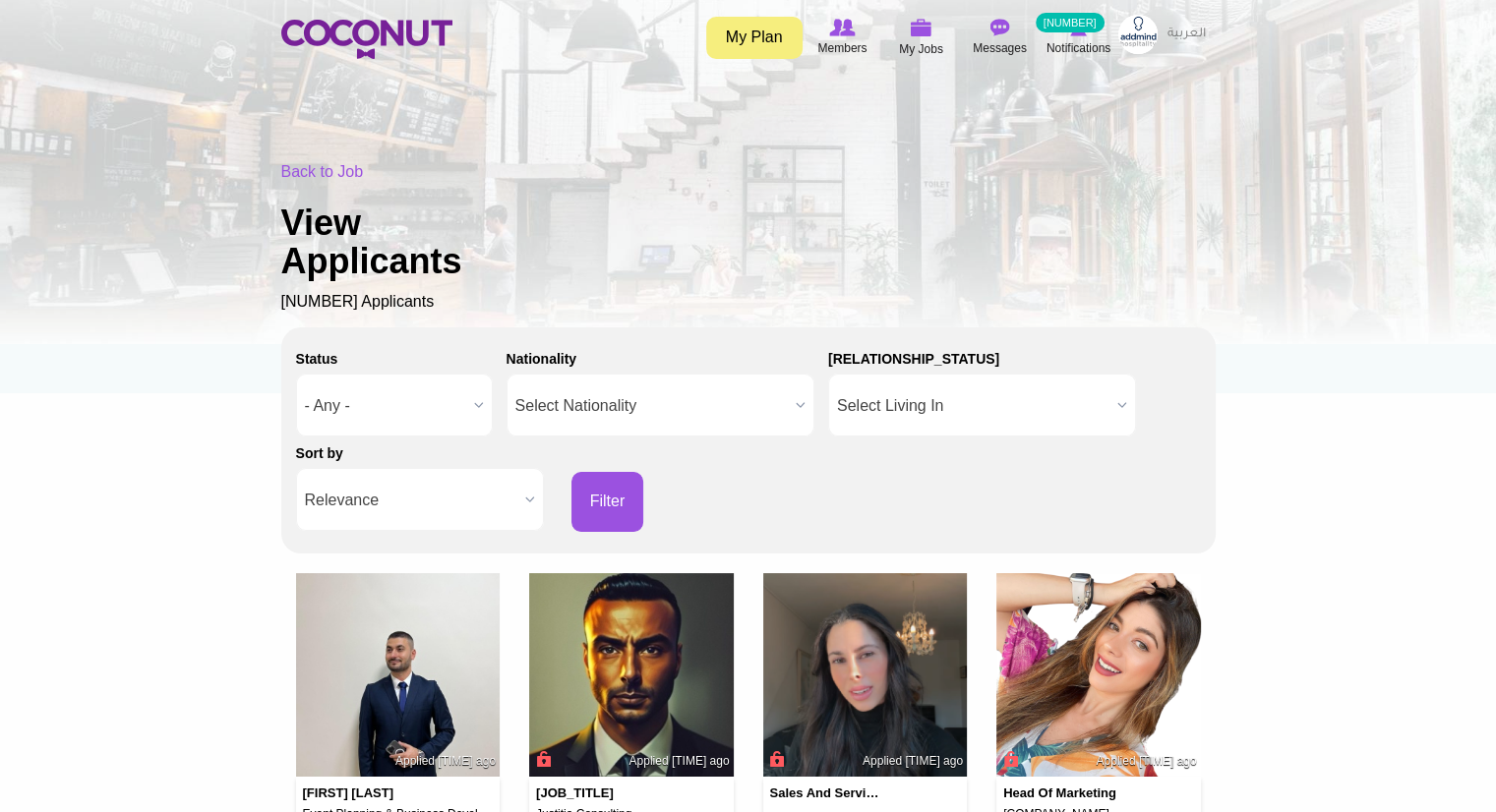 click on "Select Nationality" at bounding box center [651, 406] 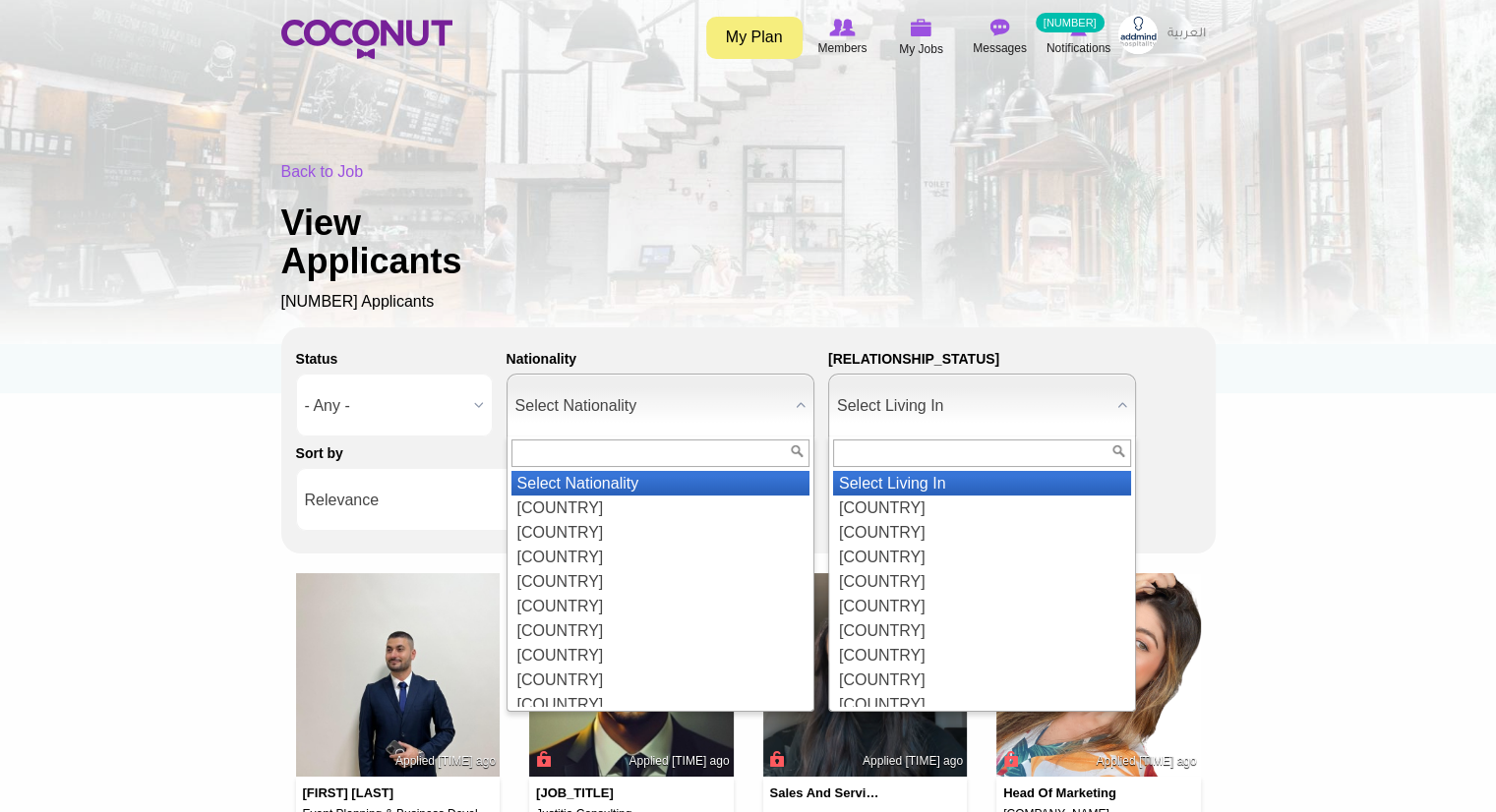 click on "Select Living In" at bounding box center [973, 406] 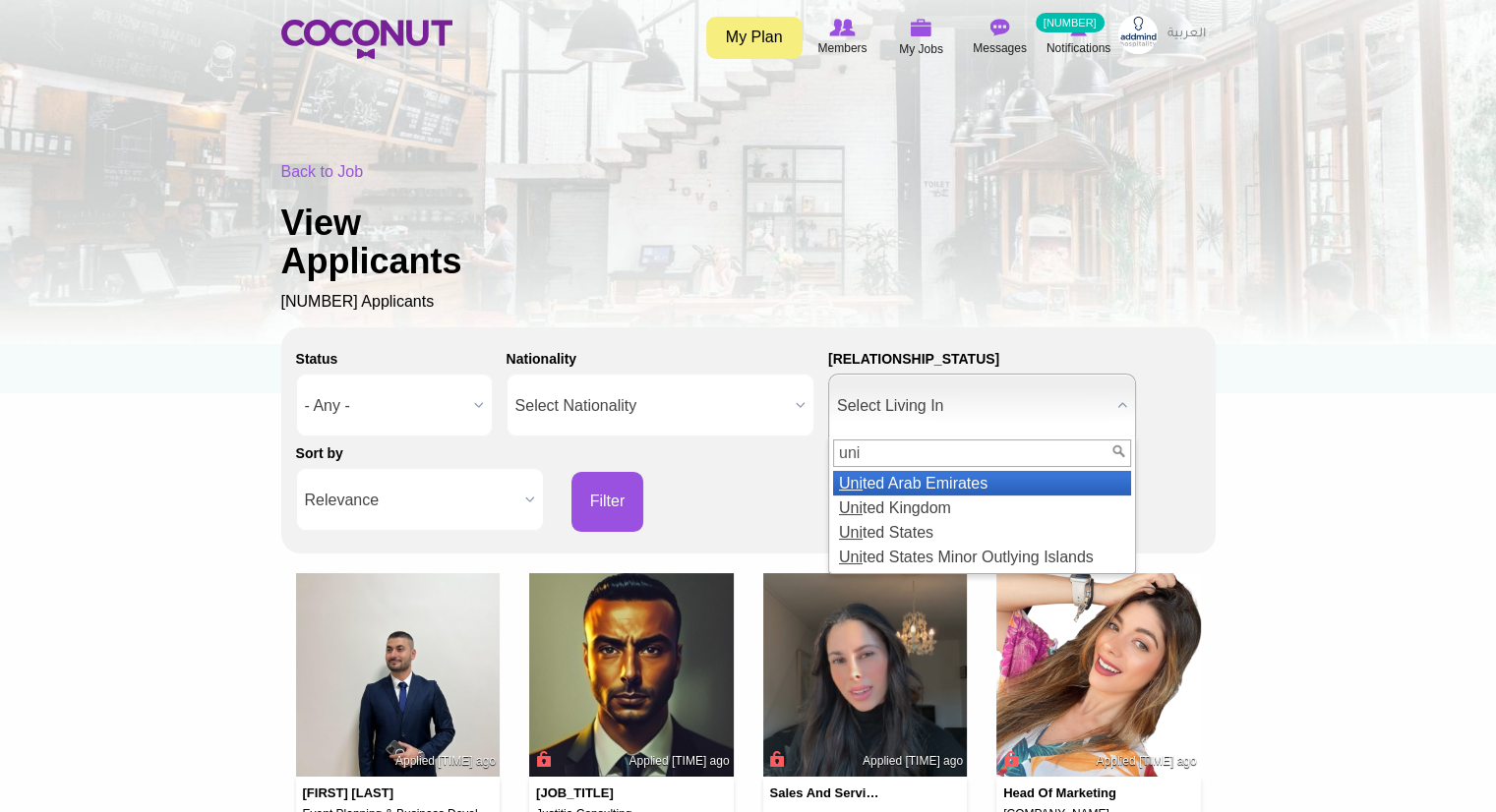 type on "uni" 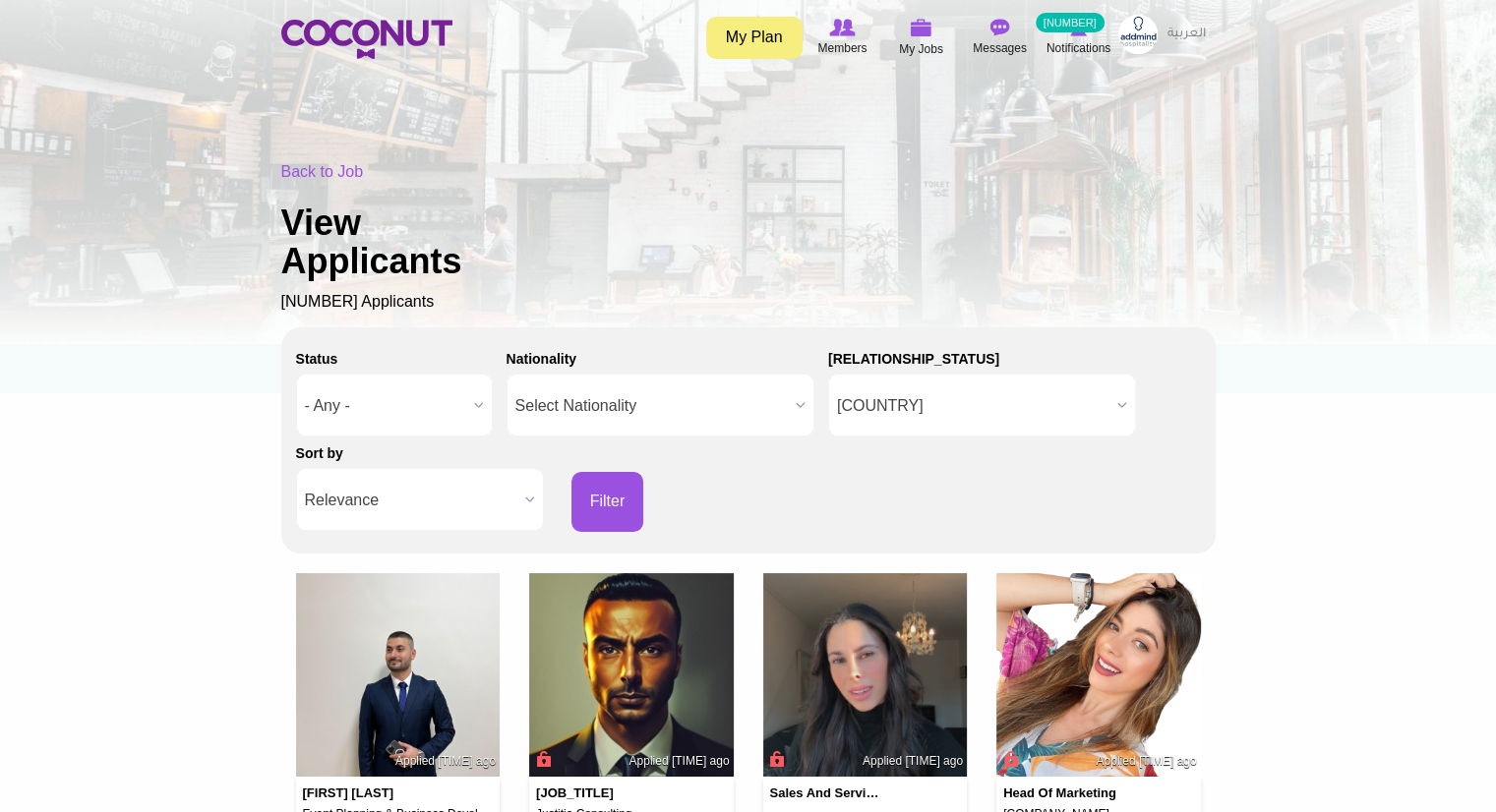 click at bounding box center [530, 499] 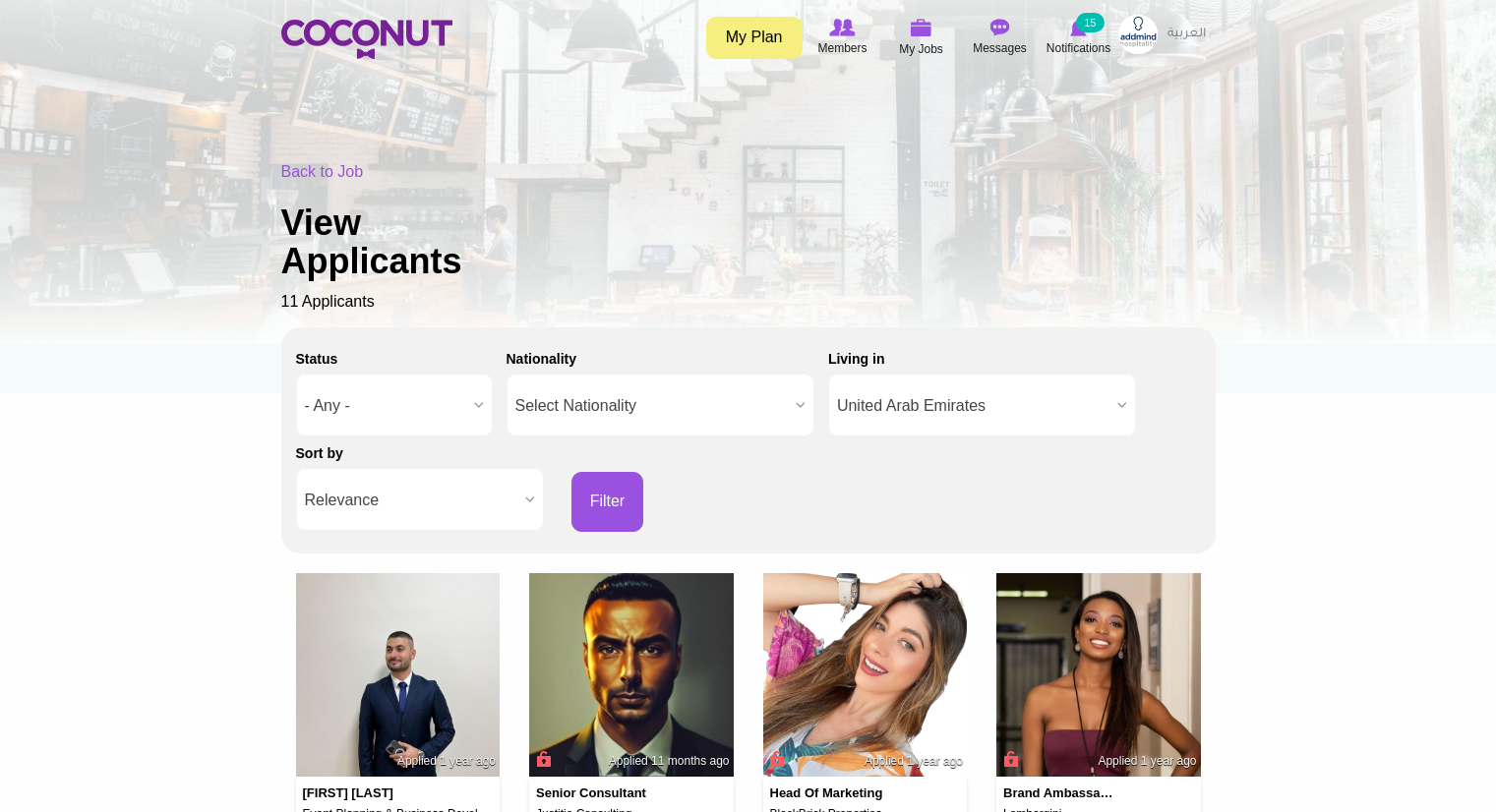 scroll, scrollTop: 0, scrollLeft: 0, axis: both 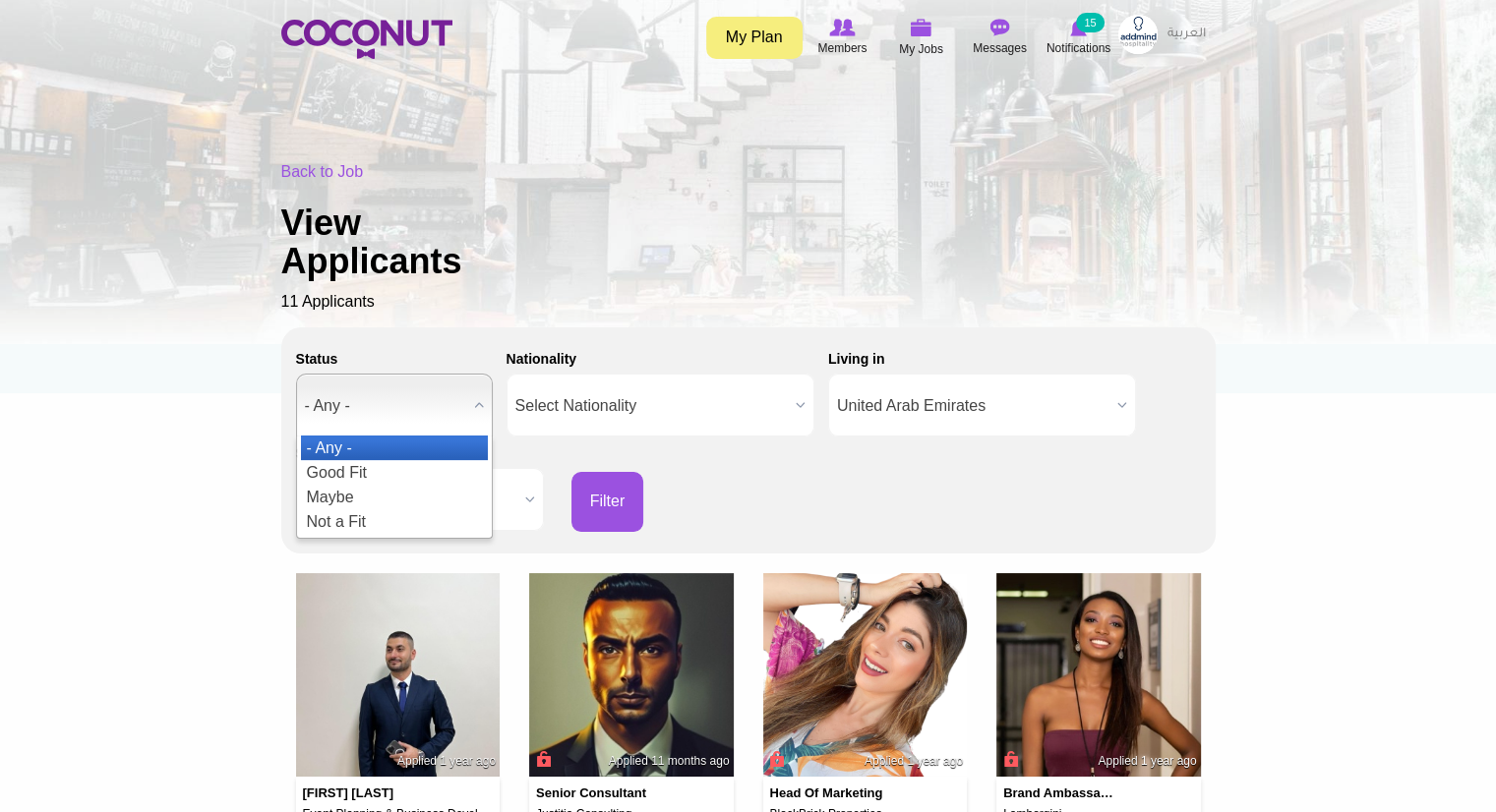 click at bounding box center (479, 405) 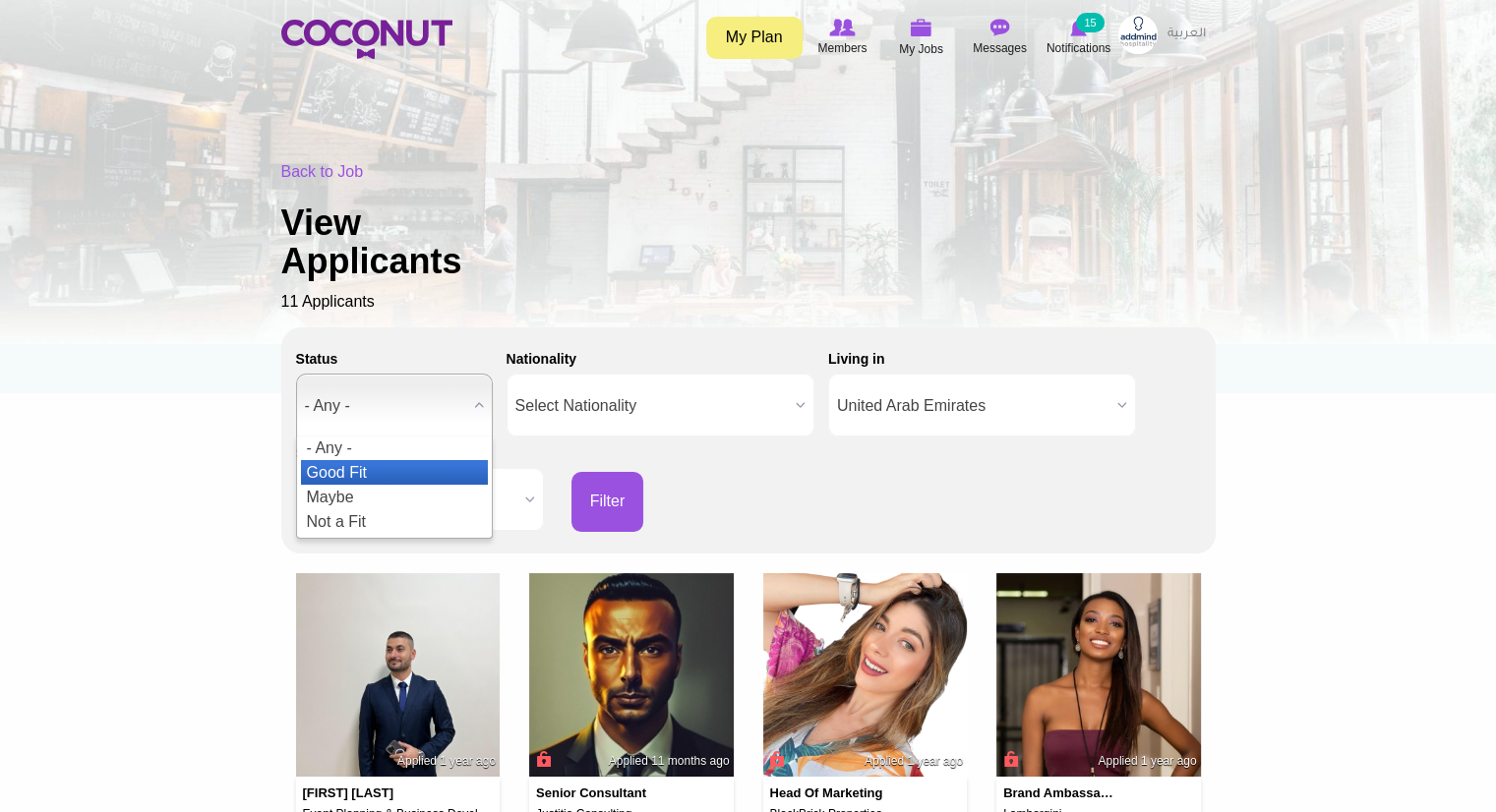 click on "Good Fit" at bounding box center [394, 472] 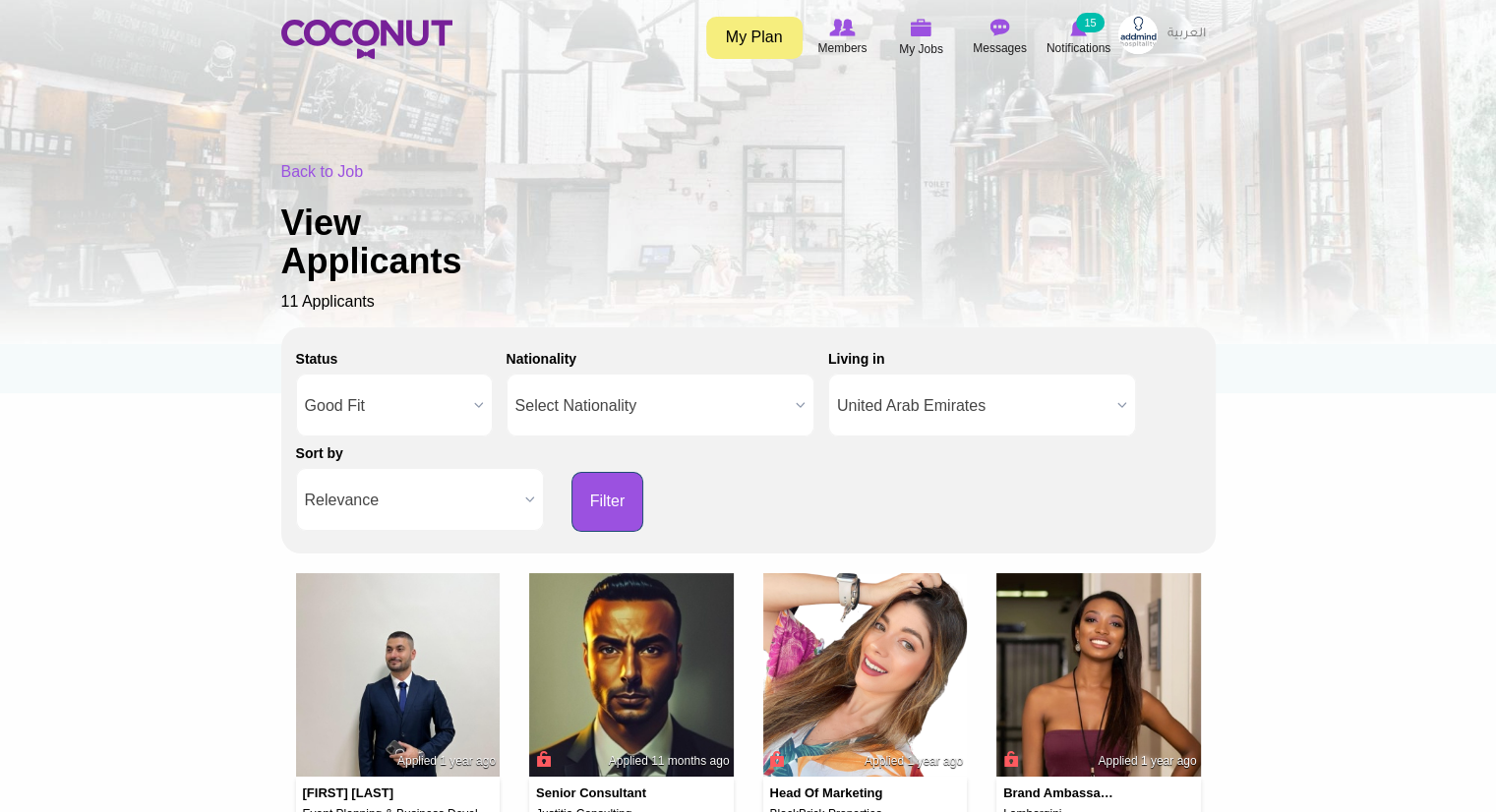 click on "Filter" at bounding box center (608, 501) 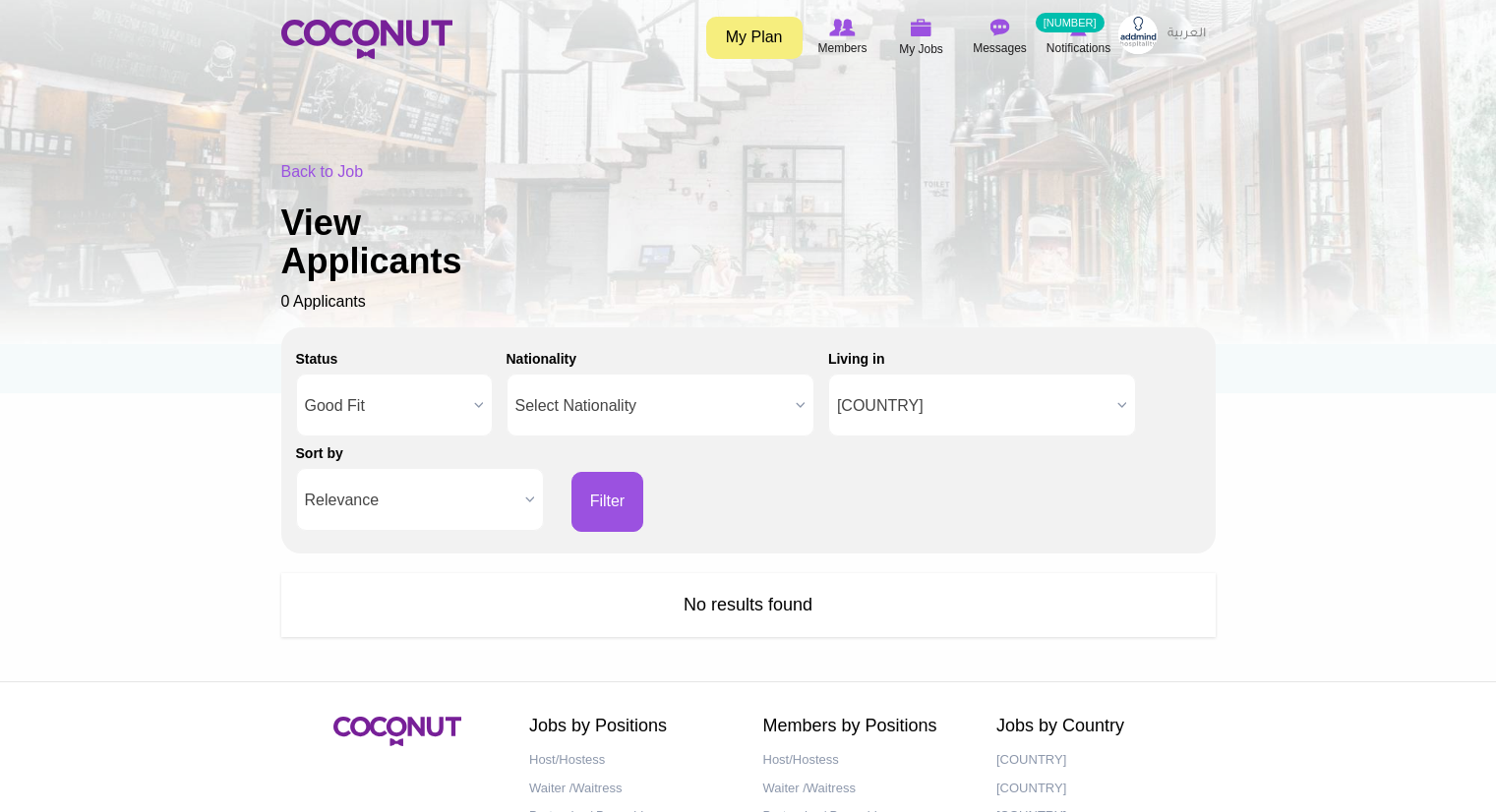 scroll, scrollTop: 0, scrollLeft: 0, axis: both 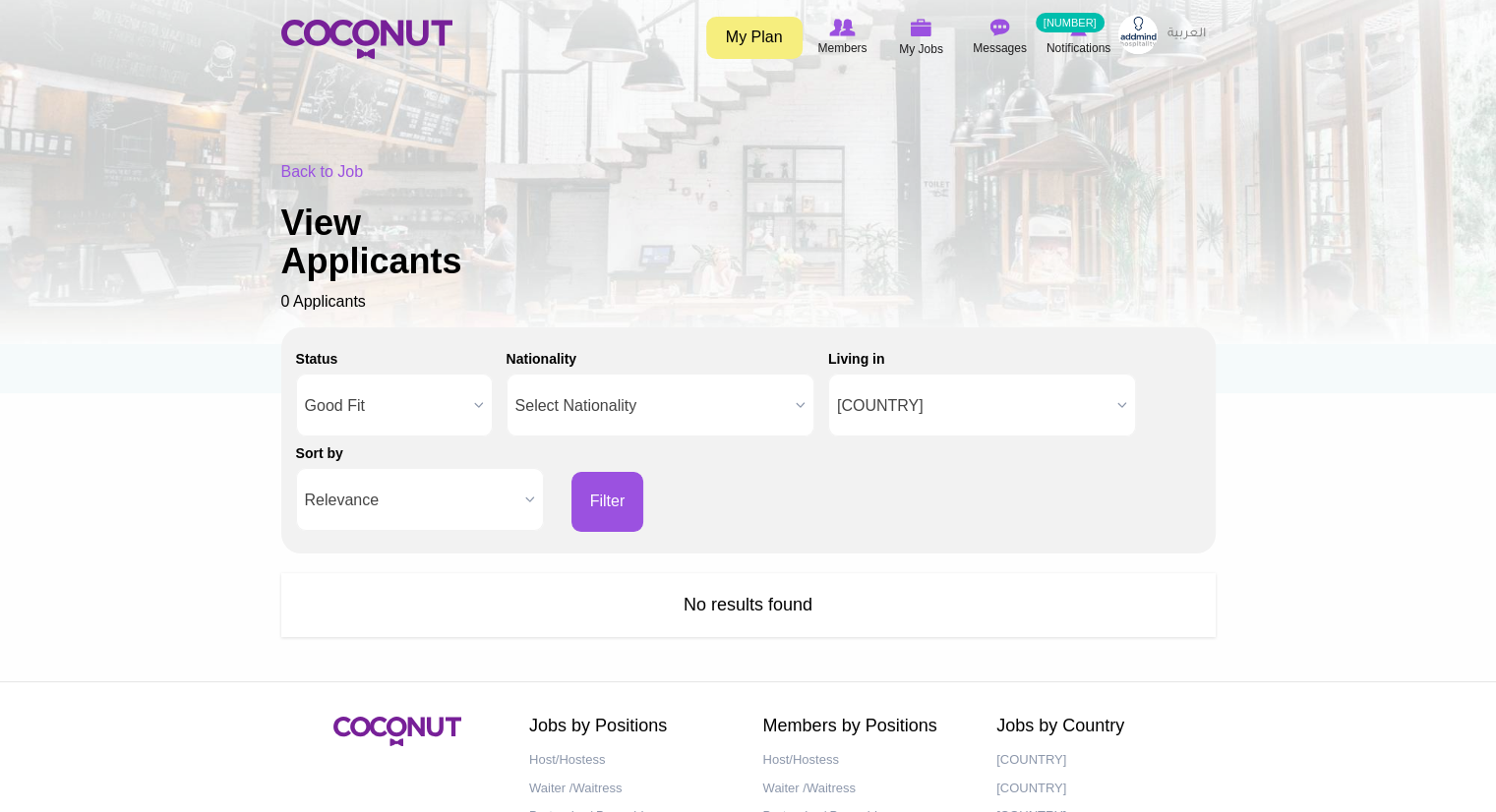 click at bounding box center (479, 405) 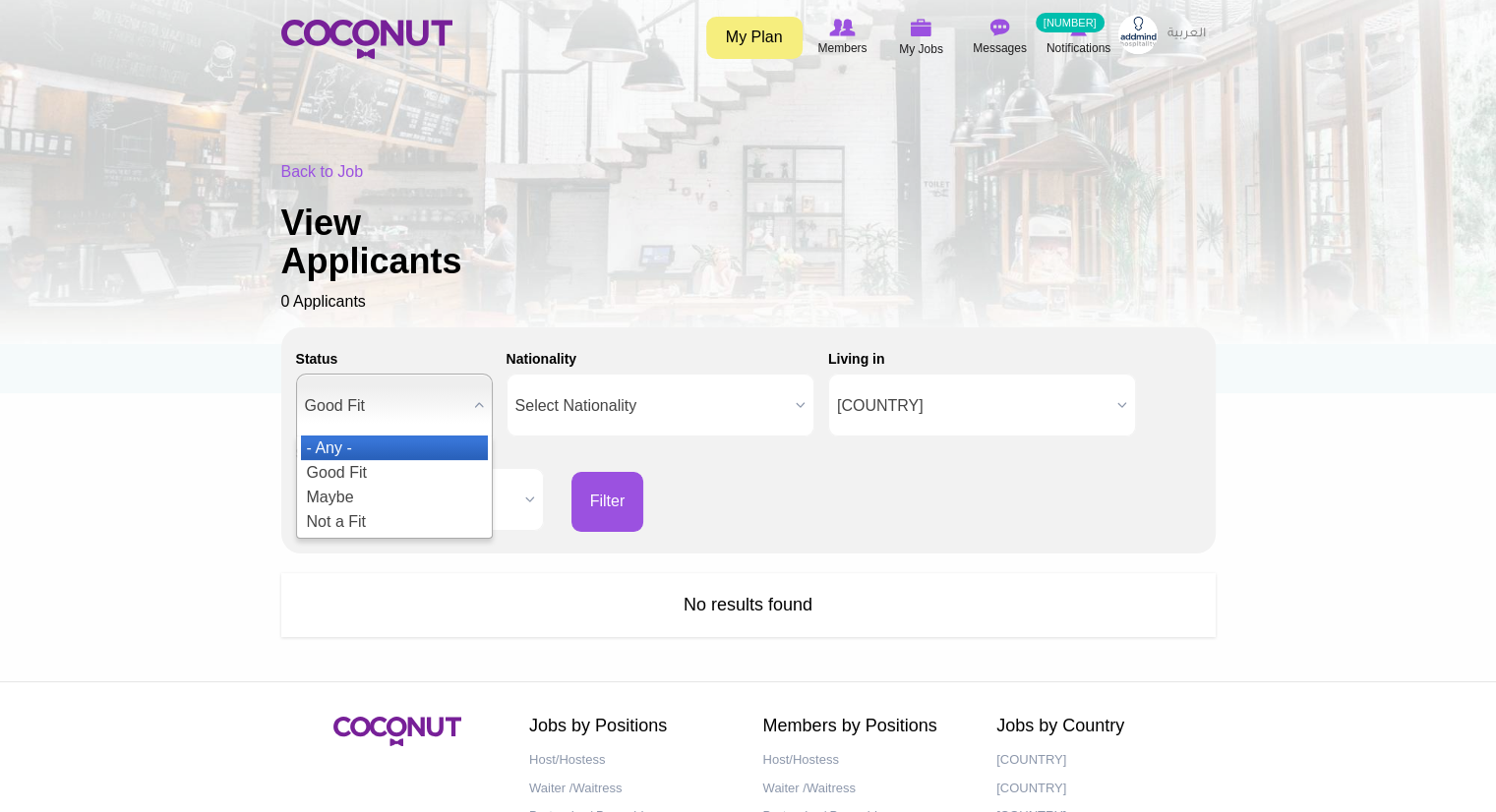 click on "- Any -" at bounding box center (394, 447) 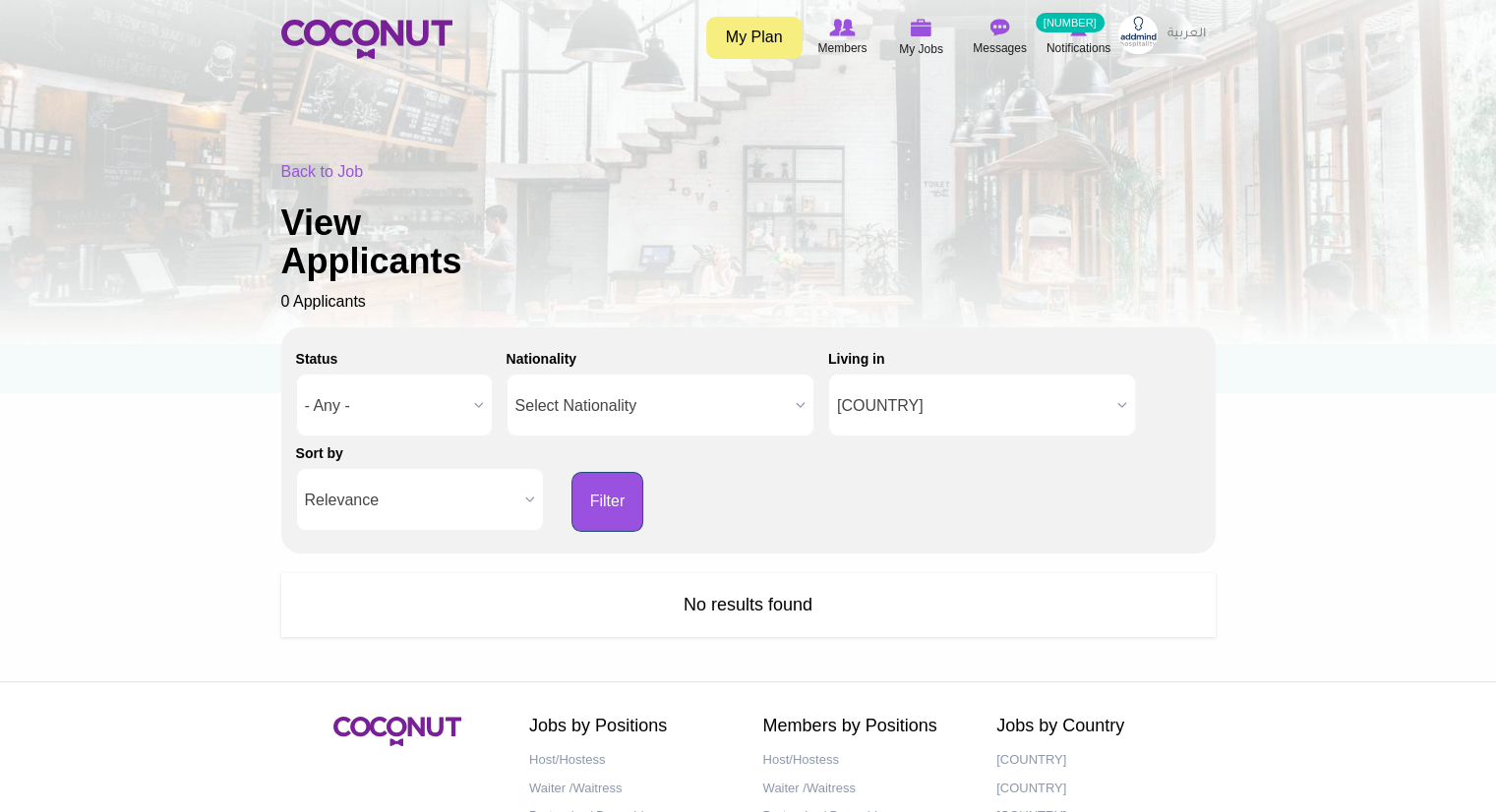 click on "Filter" at bounding box center (608, 501) 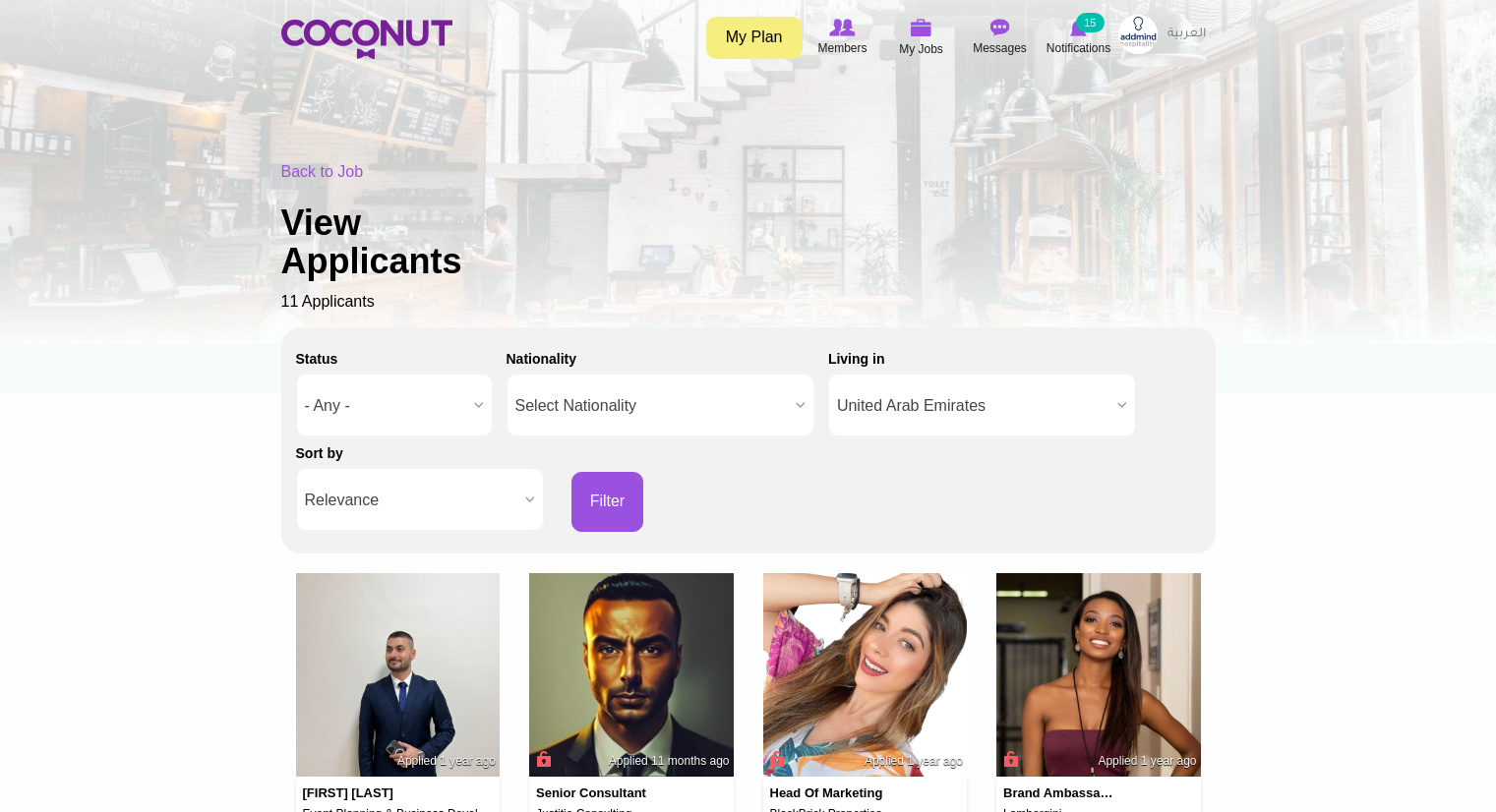 scroll, scrollTop: 0, scrollLeft: 0, axis: both 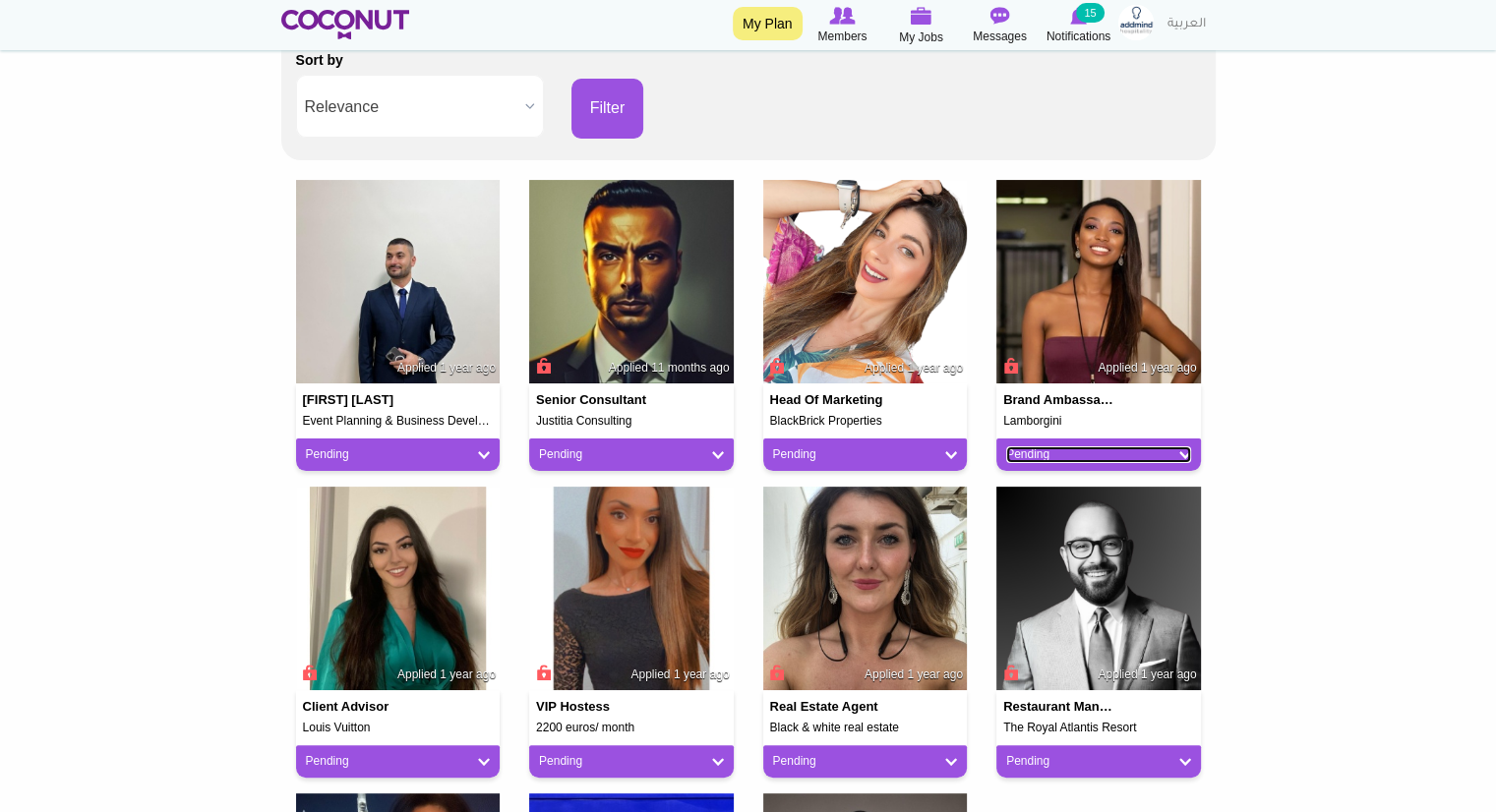 click on "Pending" at bounding box center [1099, 454] 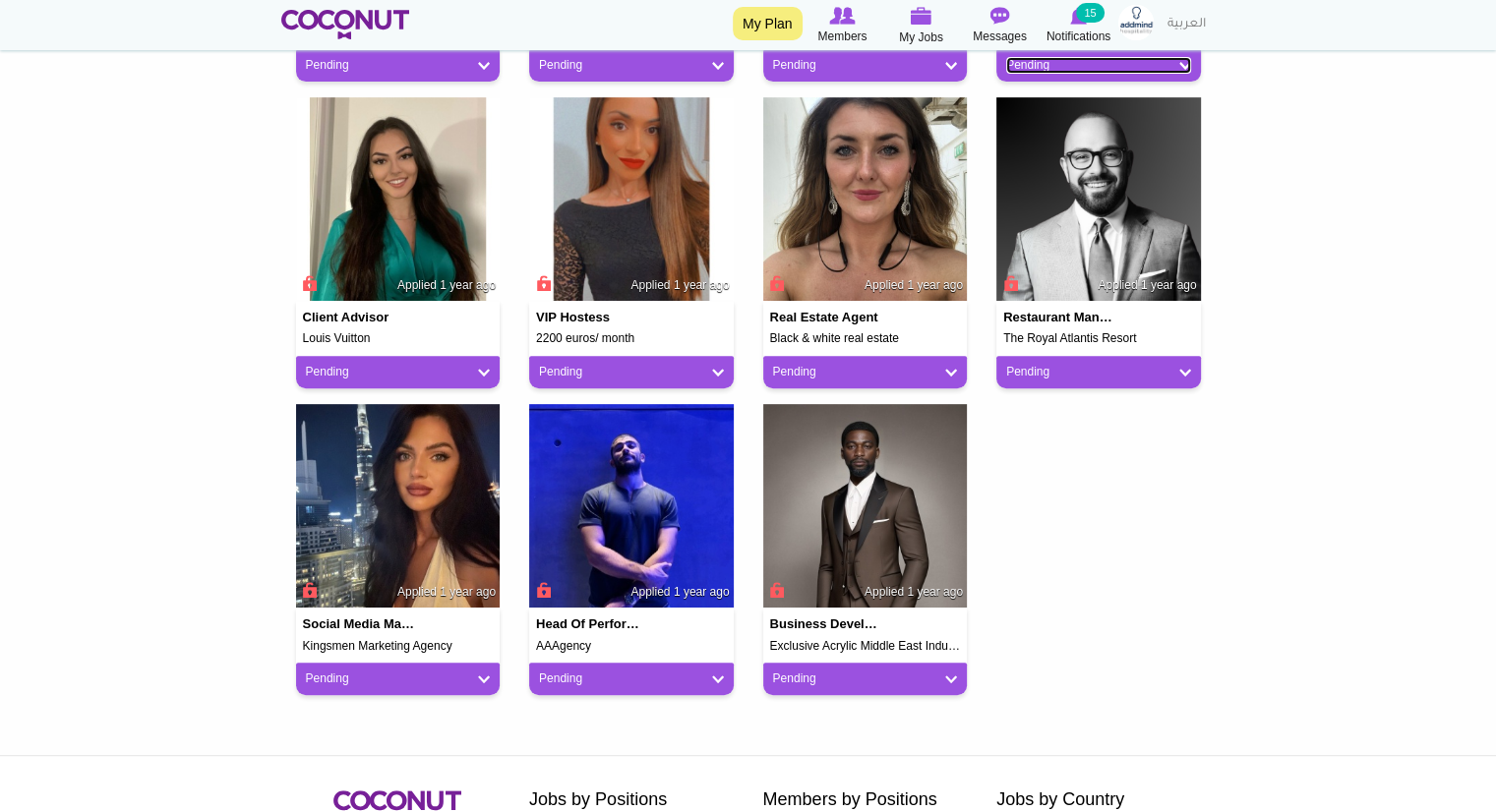 scroll, scrollTop: 786, scrollLeft: 0, axis: vertical 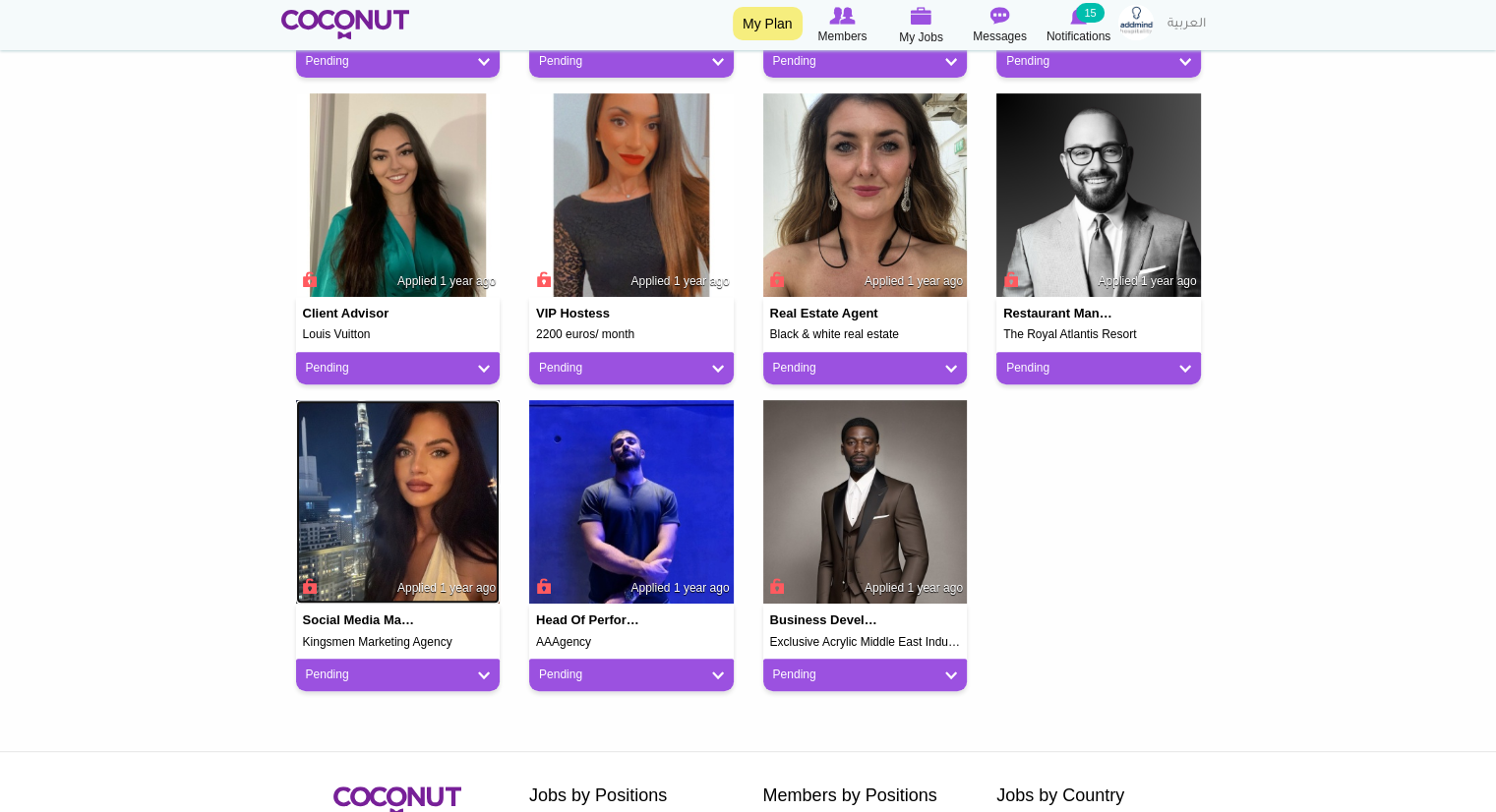 click at bounding box center (398, 502) 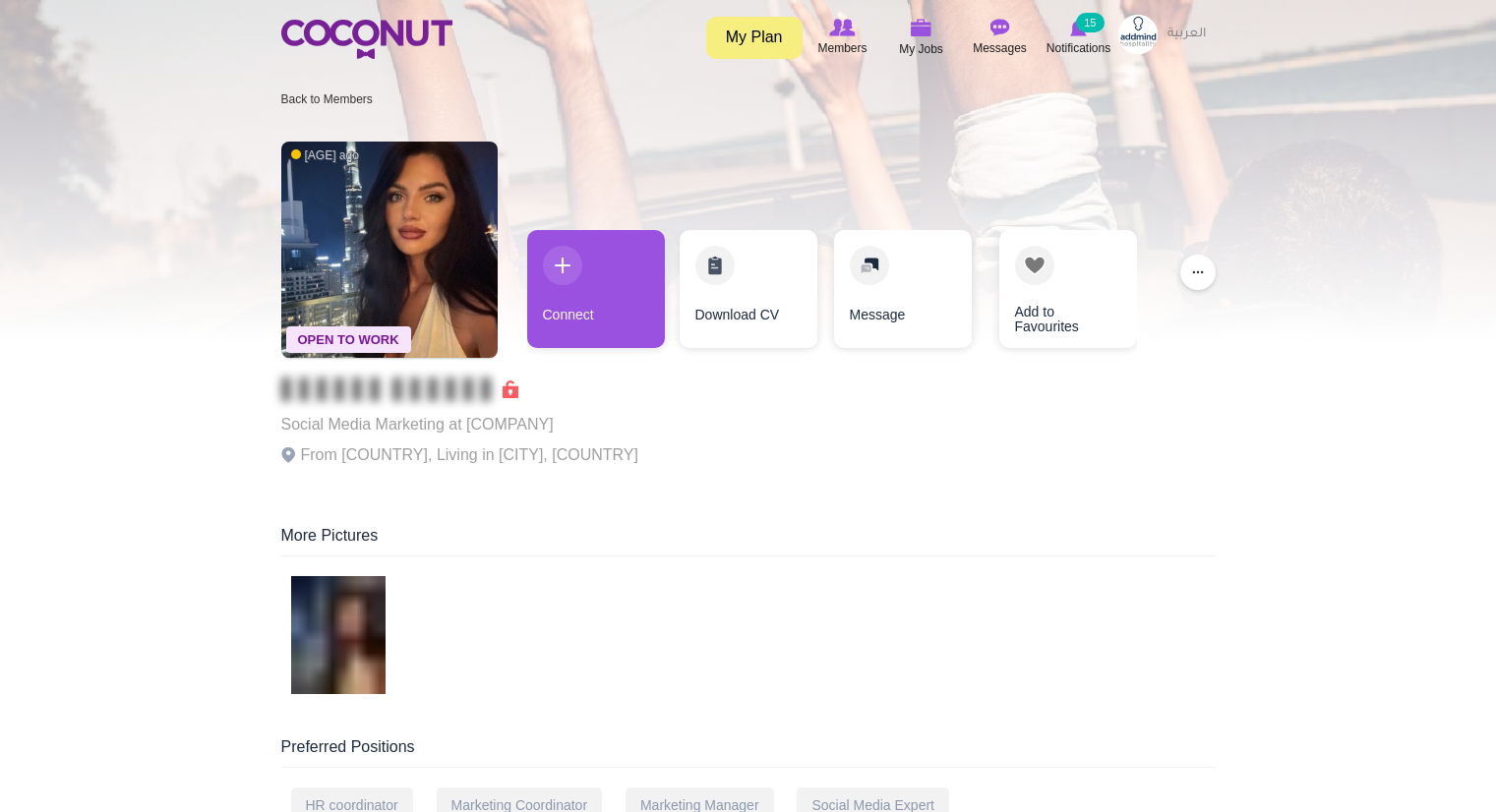 scroll, scrollTop: 0, scrollLeft: 0, axis: both 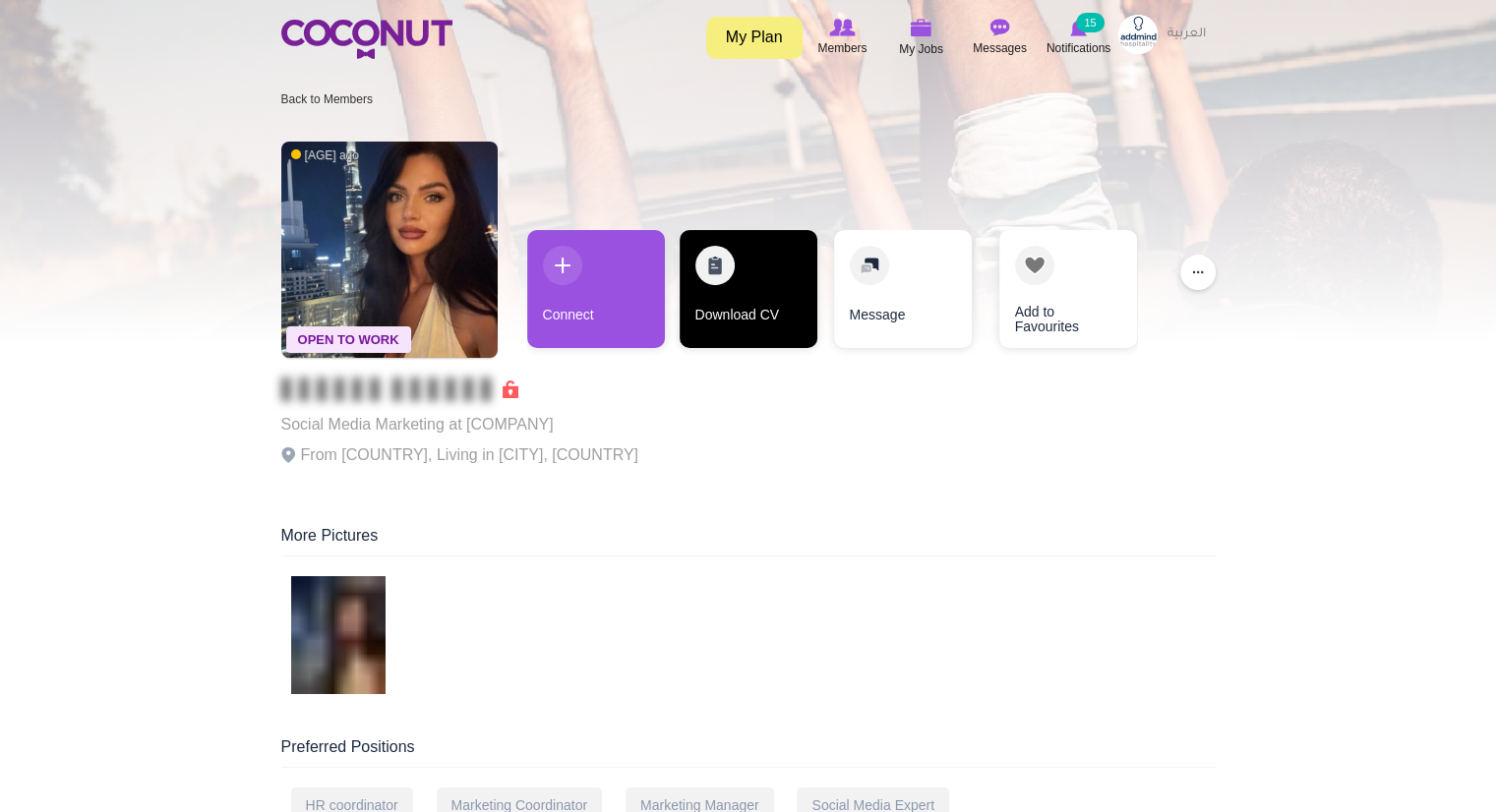 click on "Download CV" at bounding box center [748, 289] 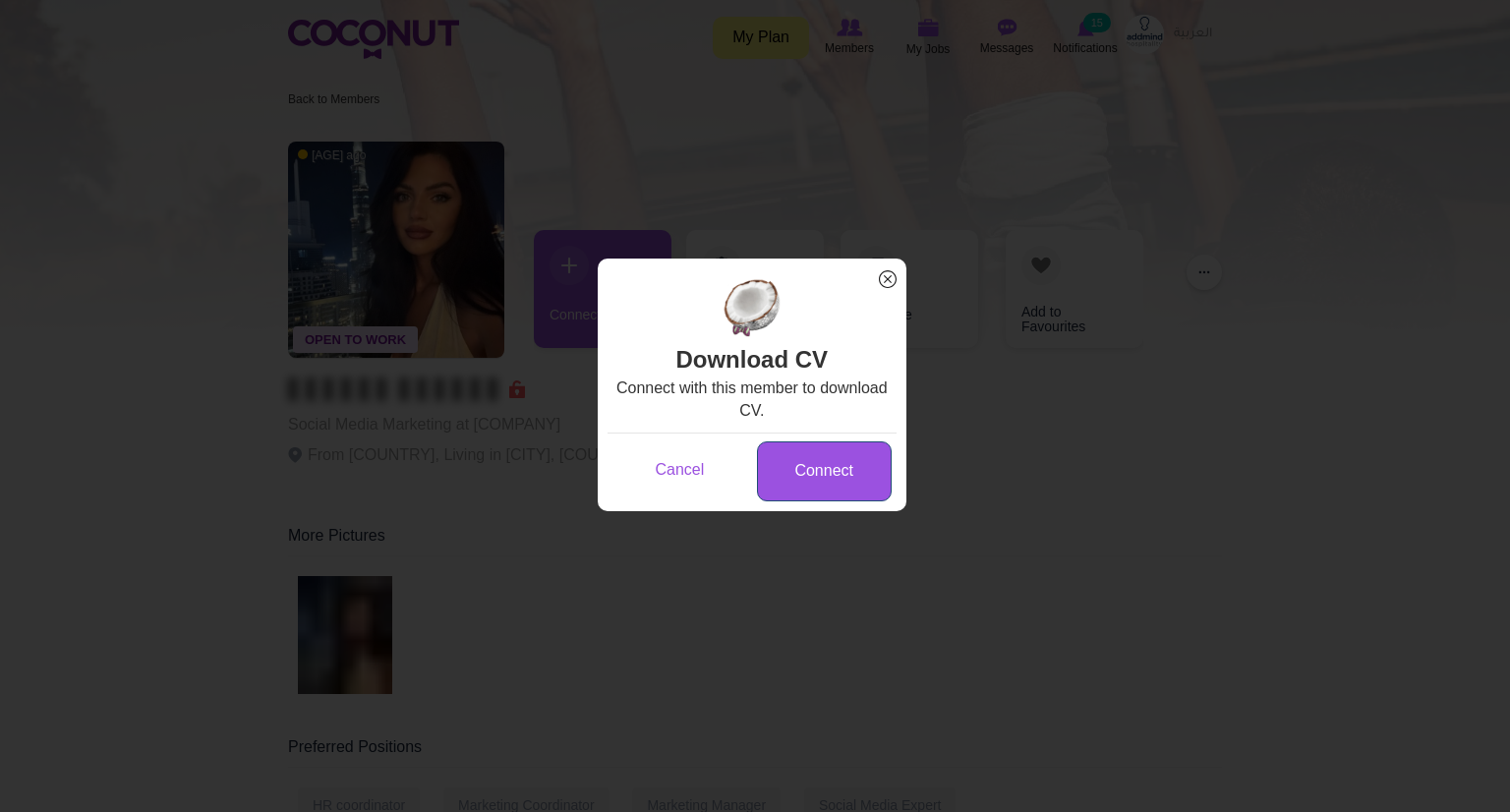 click on "Connect" at bounding box center (824, 471) 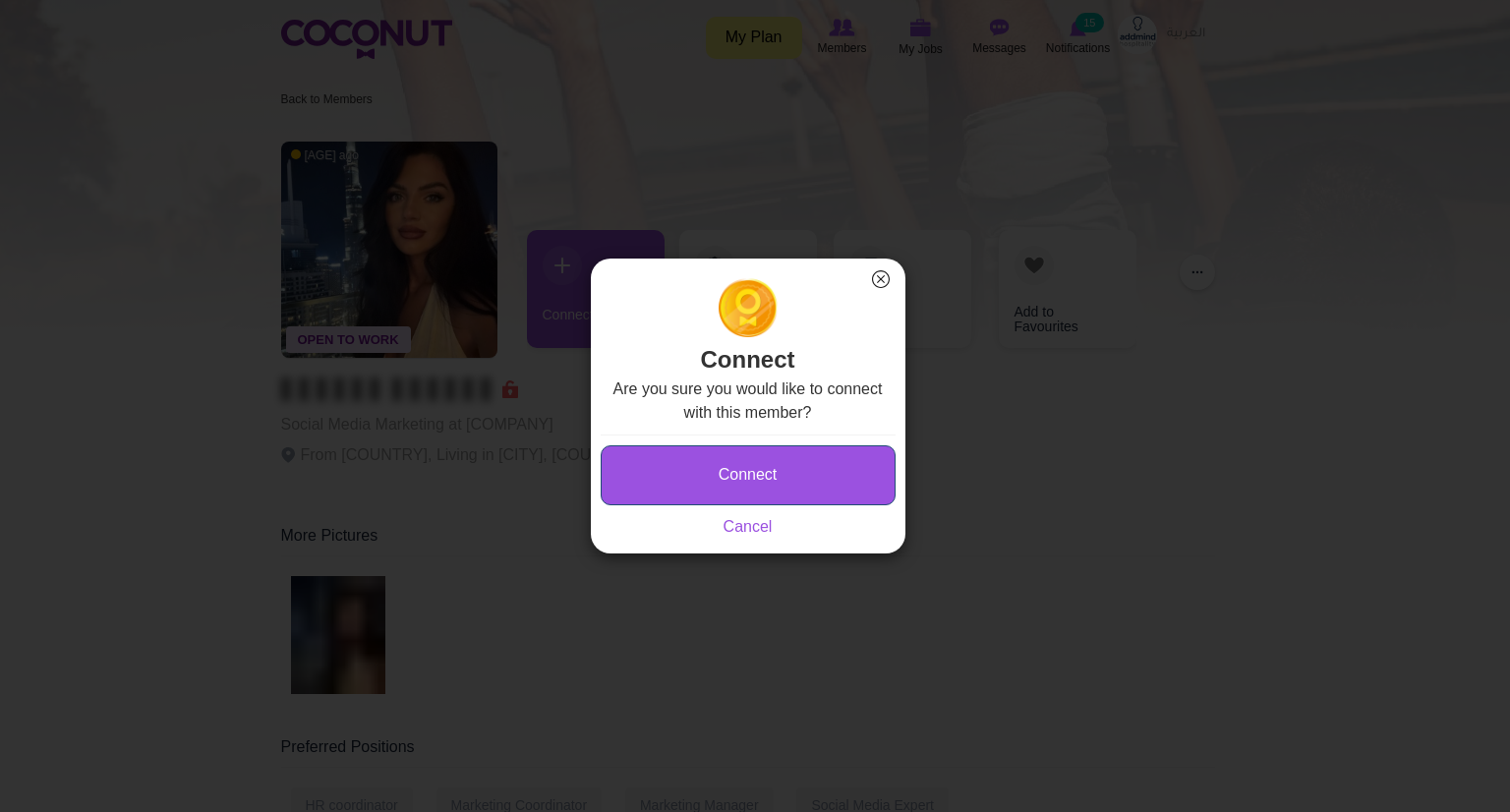 click on "Connect" at bounding box center [748, 475] 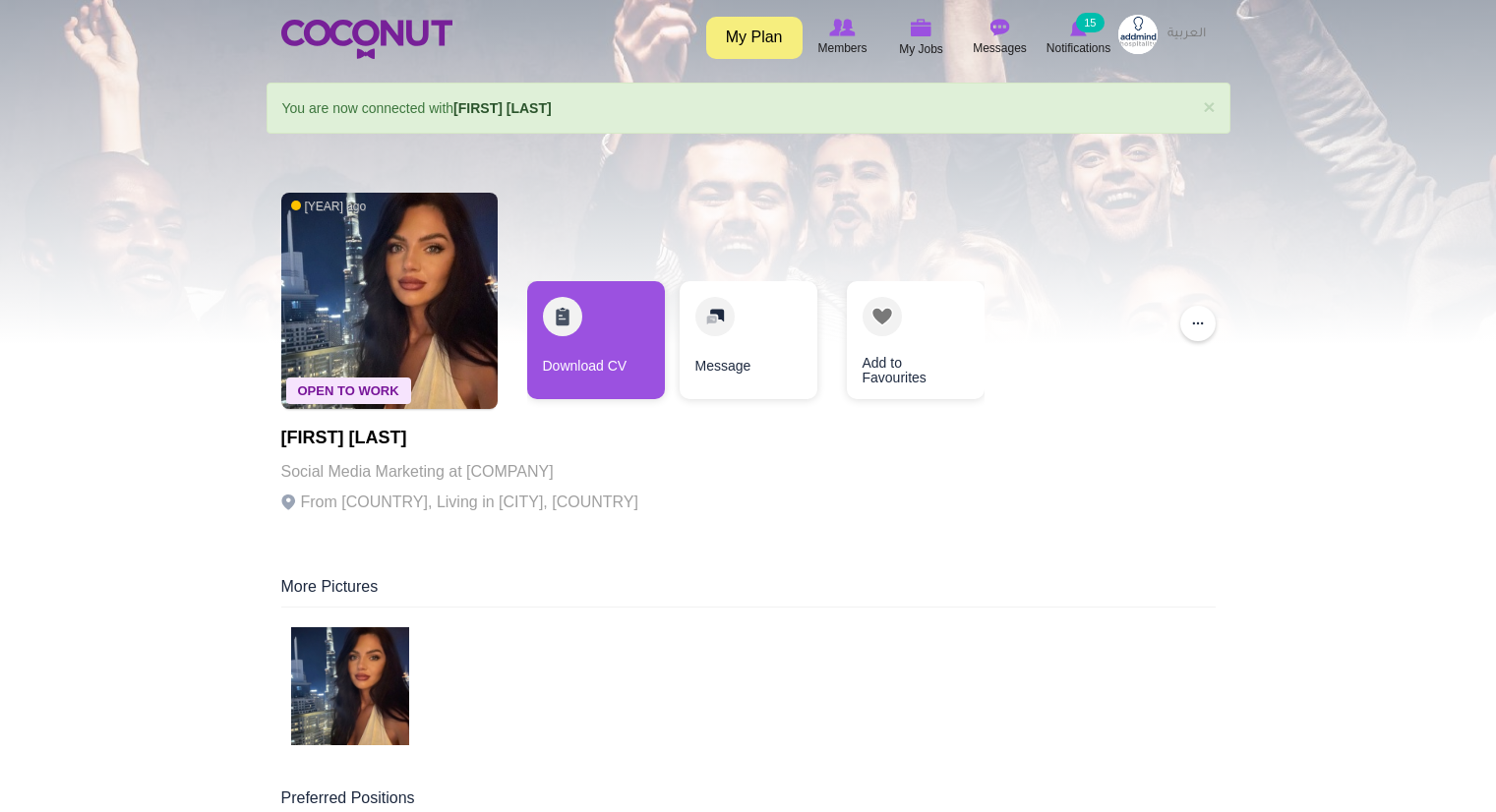 scroll, scrollTop: 0, scrollLeft: 0, axis: both 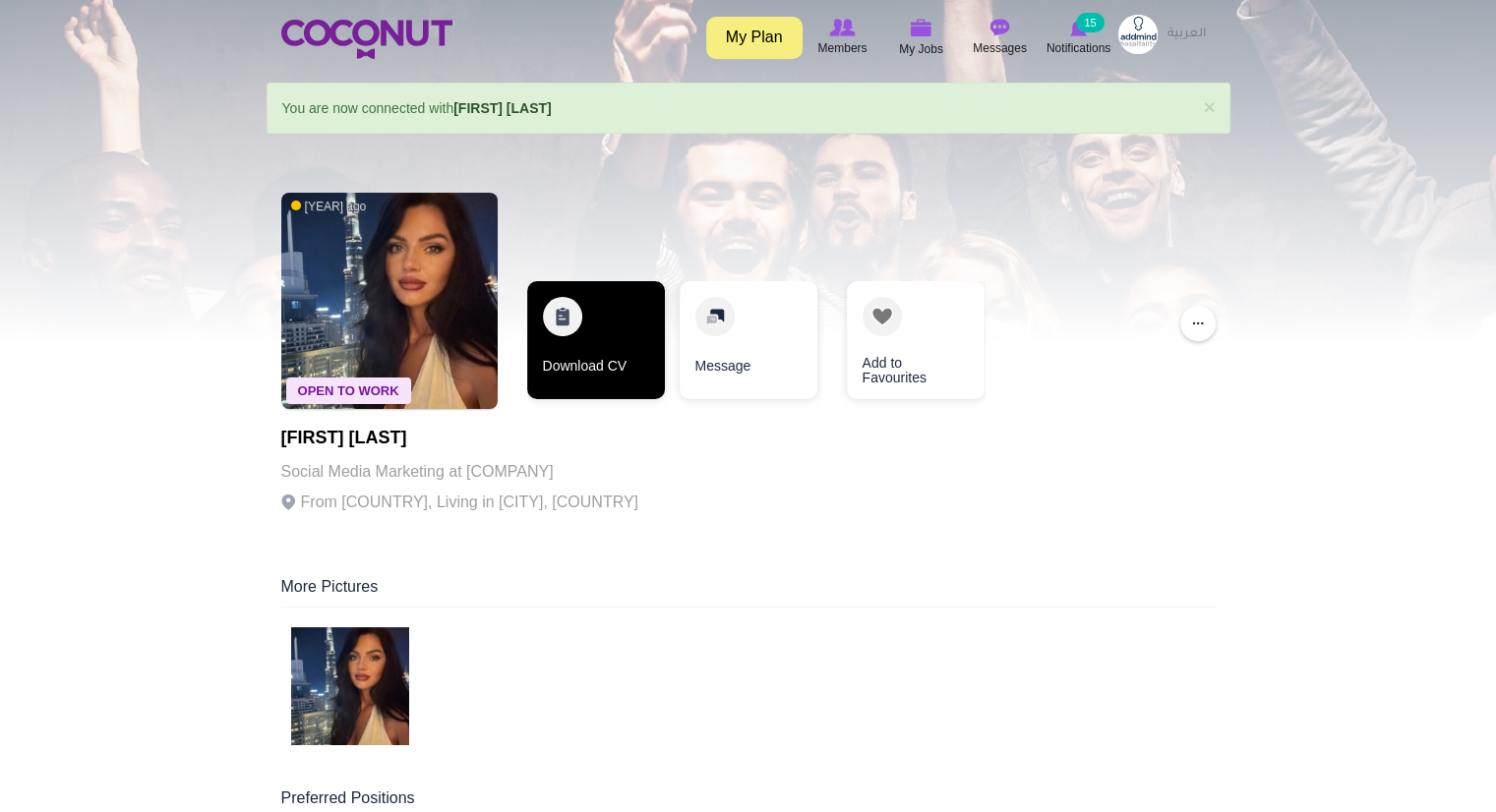 click on "Download CV" at bounding box center [596, 340] 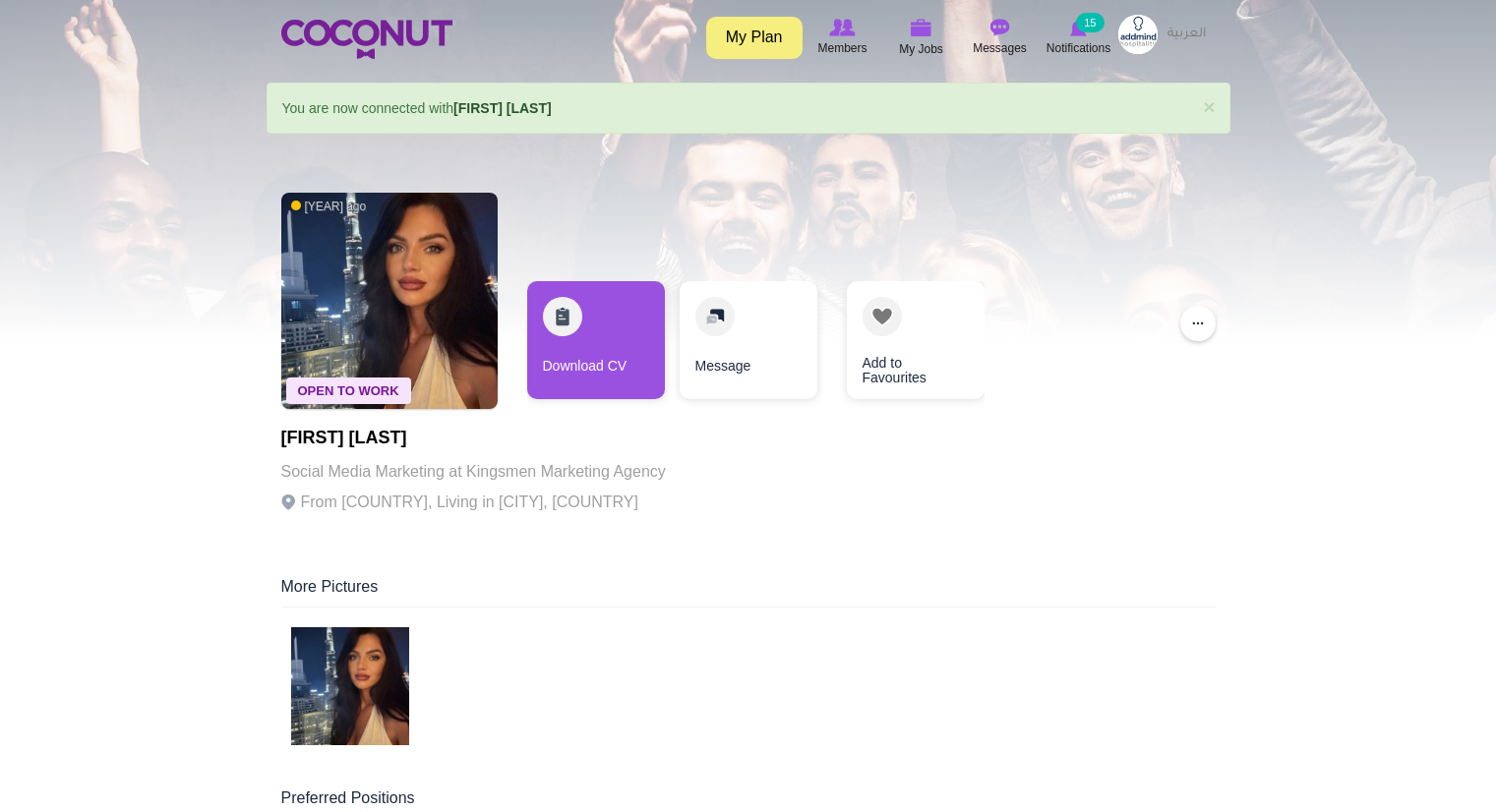 scroll, scrollTop: 0, scrollLeft: 0, axis: both 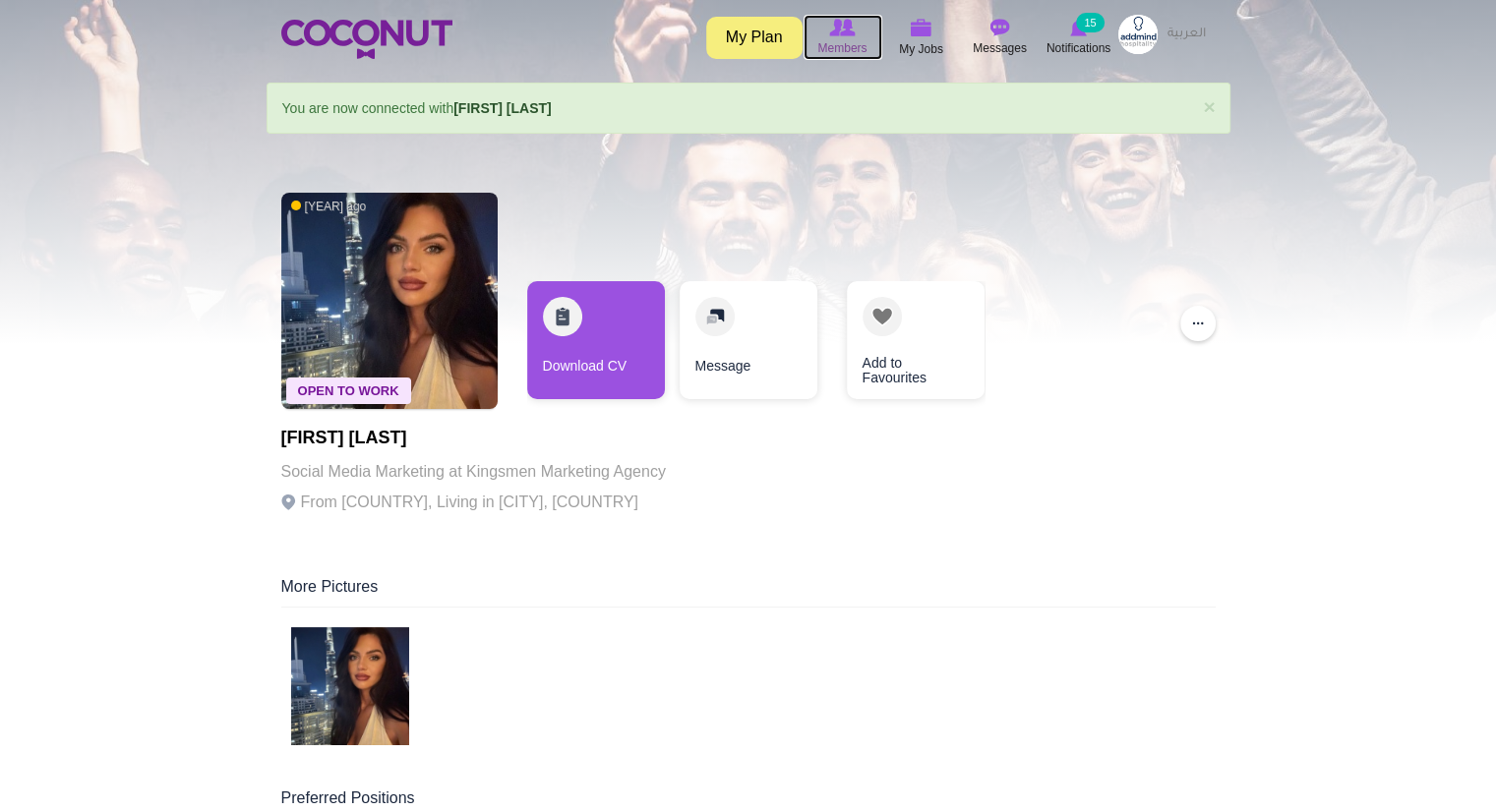 click at bounding box center (842, 28) 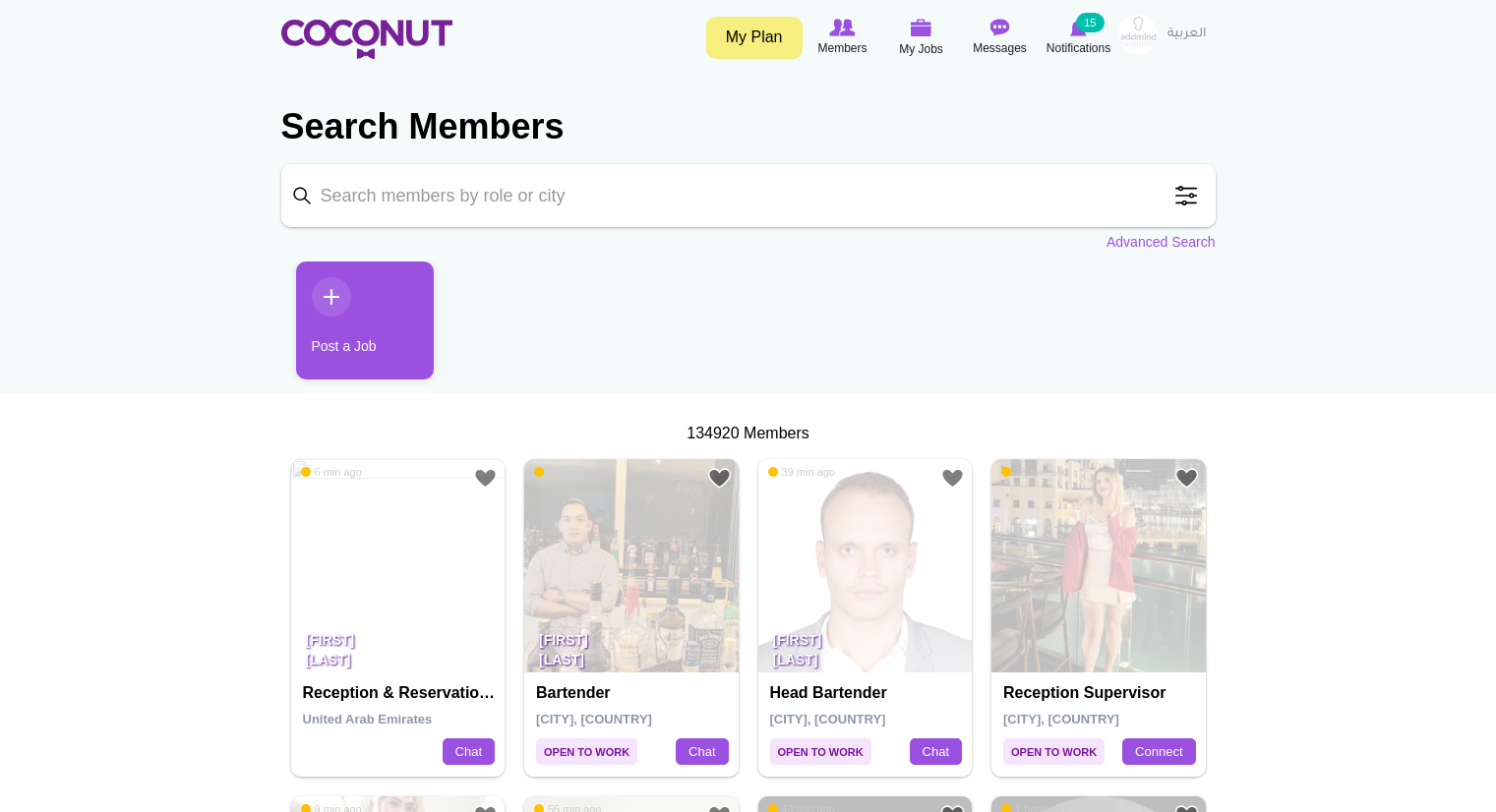 scroll, scrollTop: 0, scrollLeft: 0, axis: both 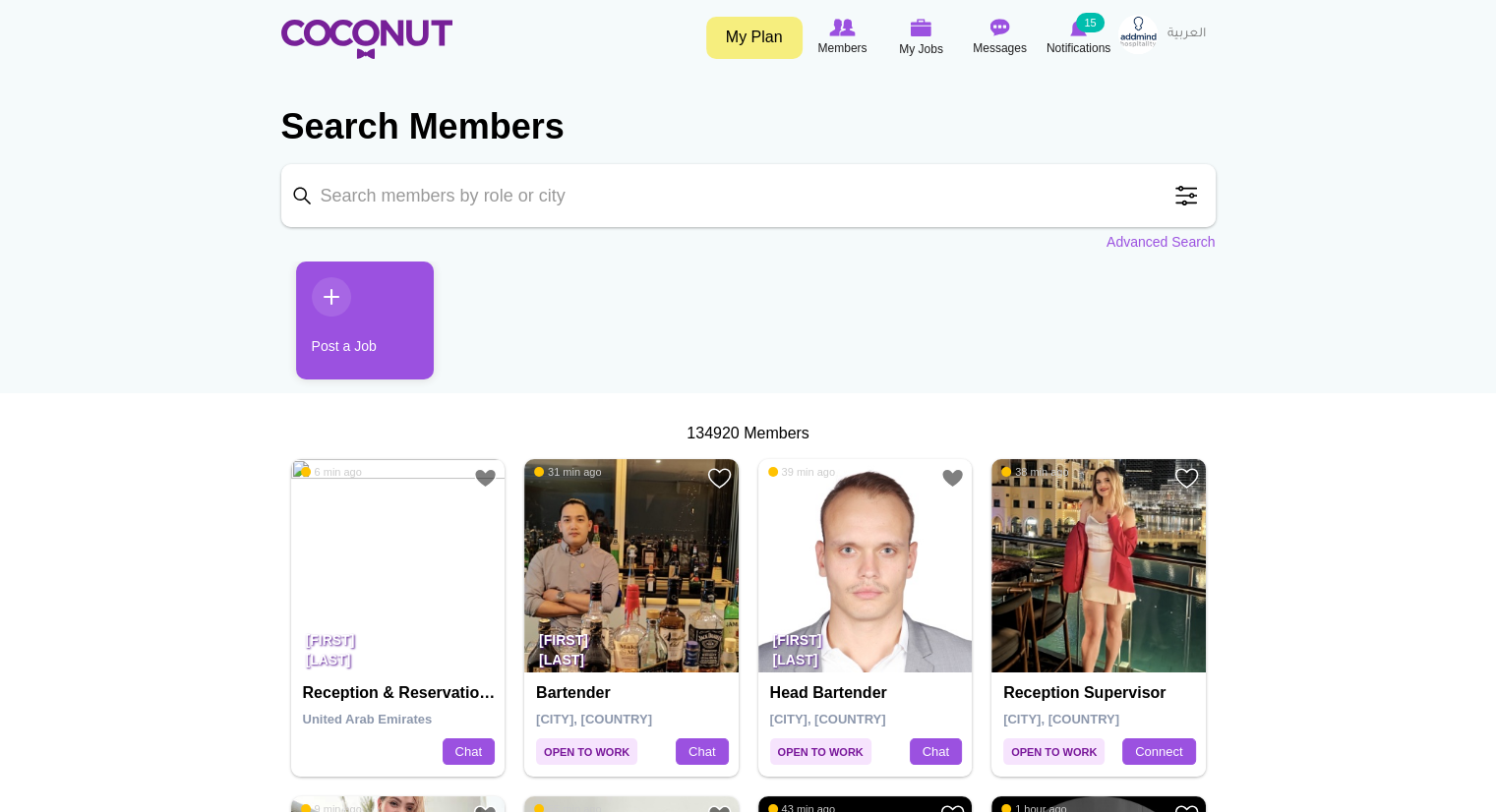 click on "Keyword" at bounding box center [748, 196] 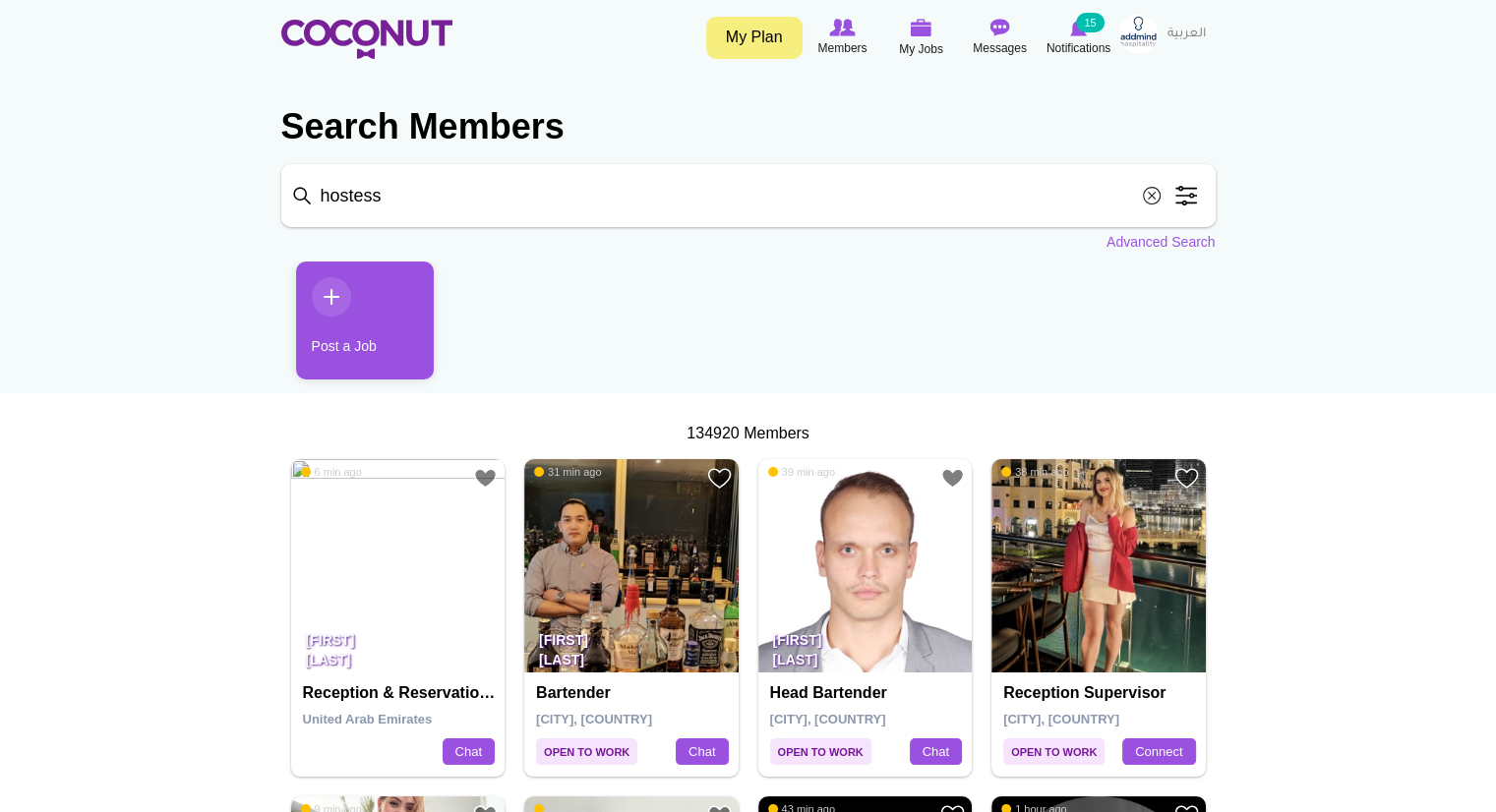 type on "hostess" 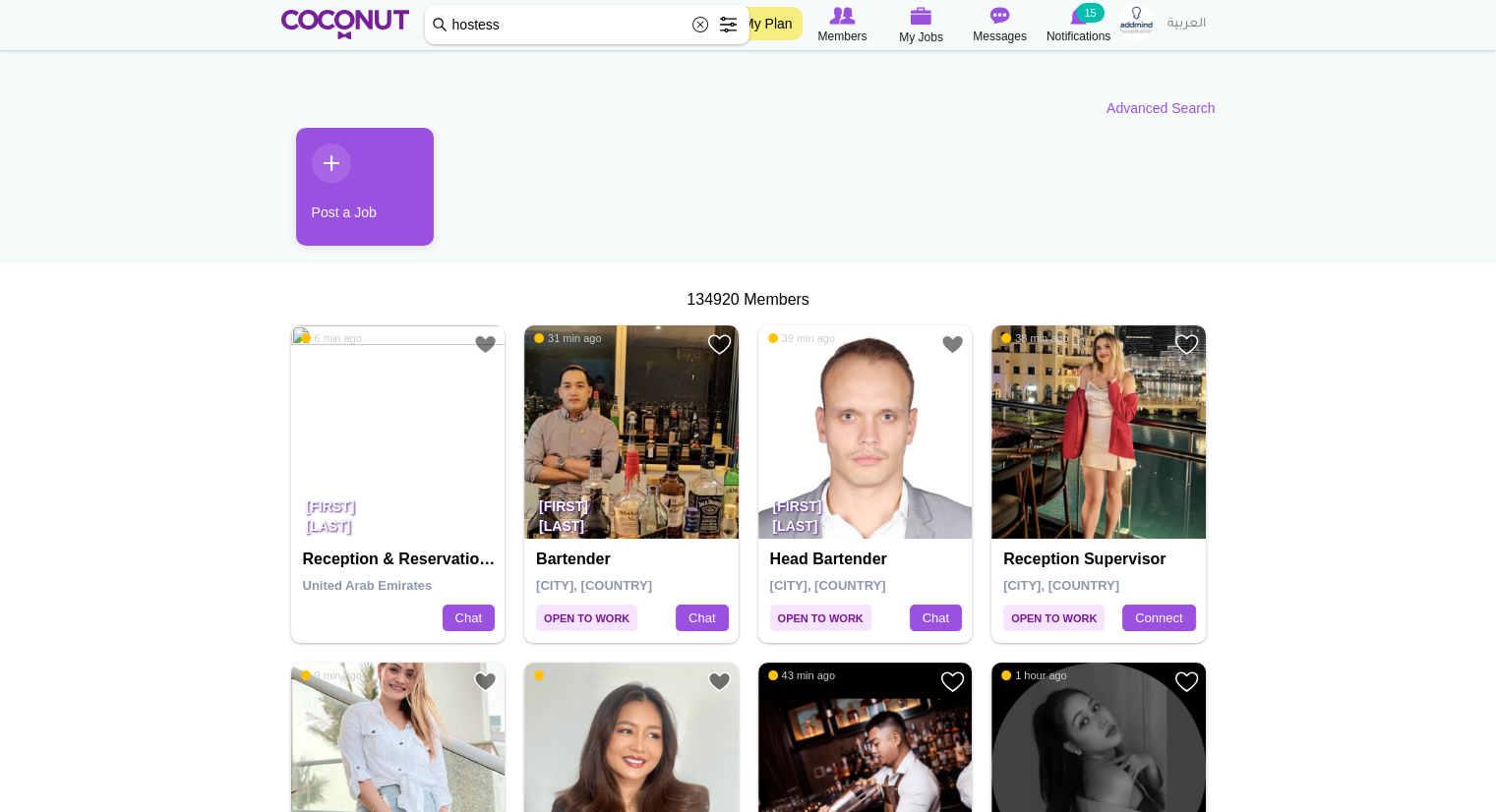 scroll, scrollTop: 197, scrollLeft: 0, axis: vertical 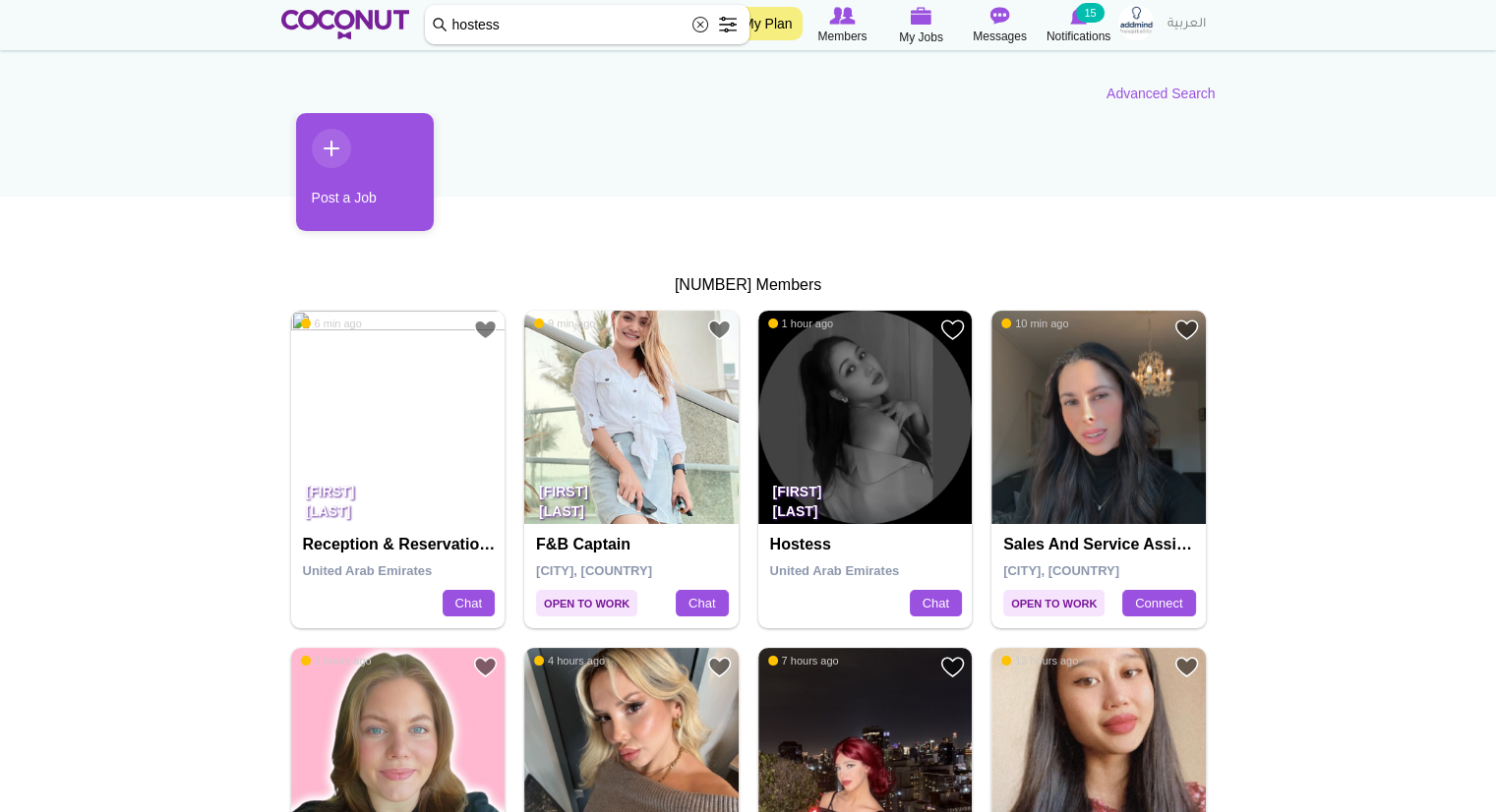 click at bounding box center [866, 418] 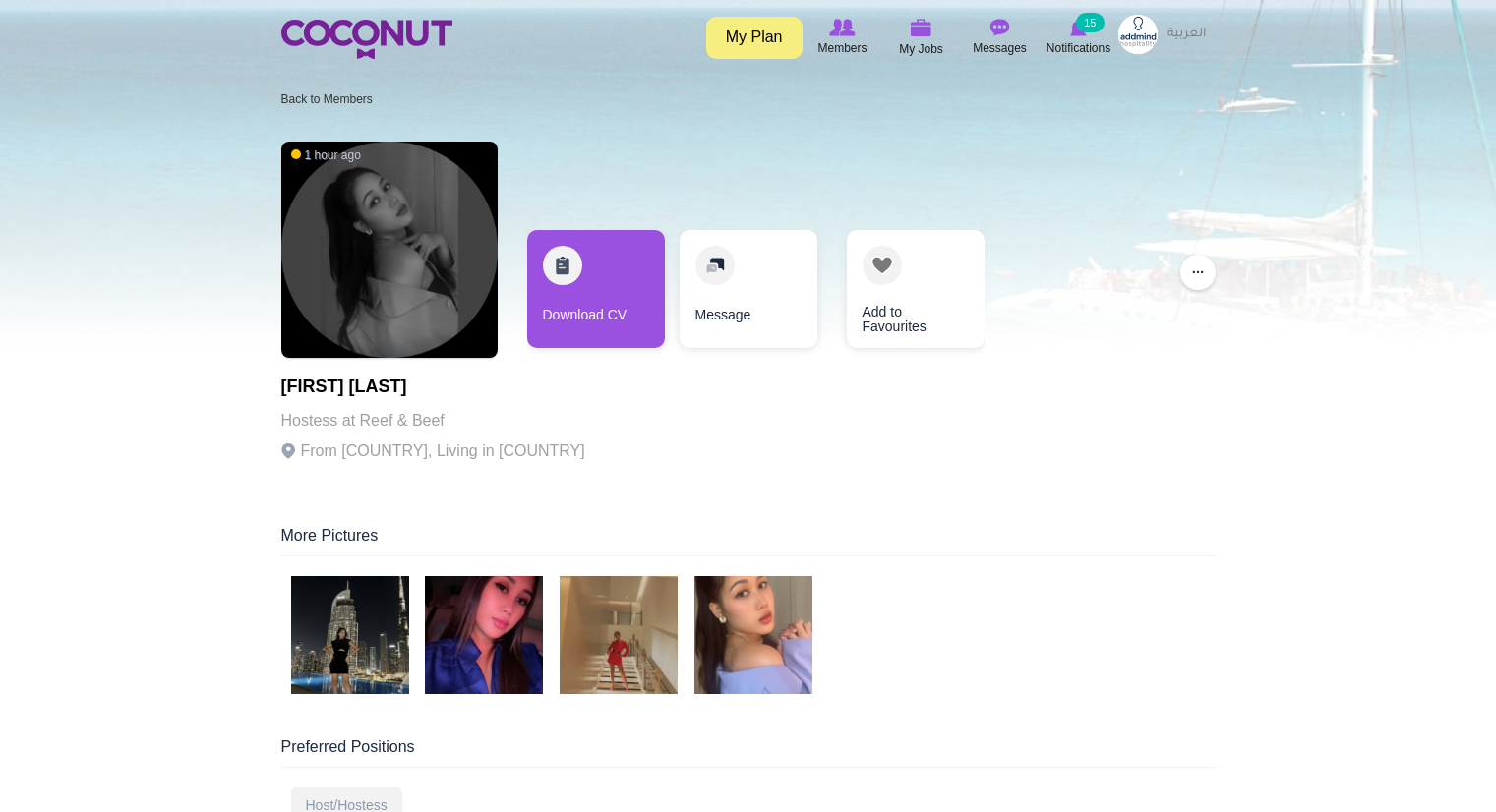 scroll, scrollTop: 0, scrollLeft: 0, axis: both 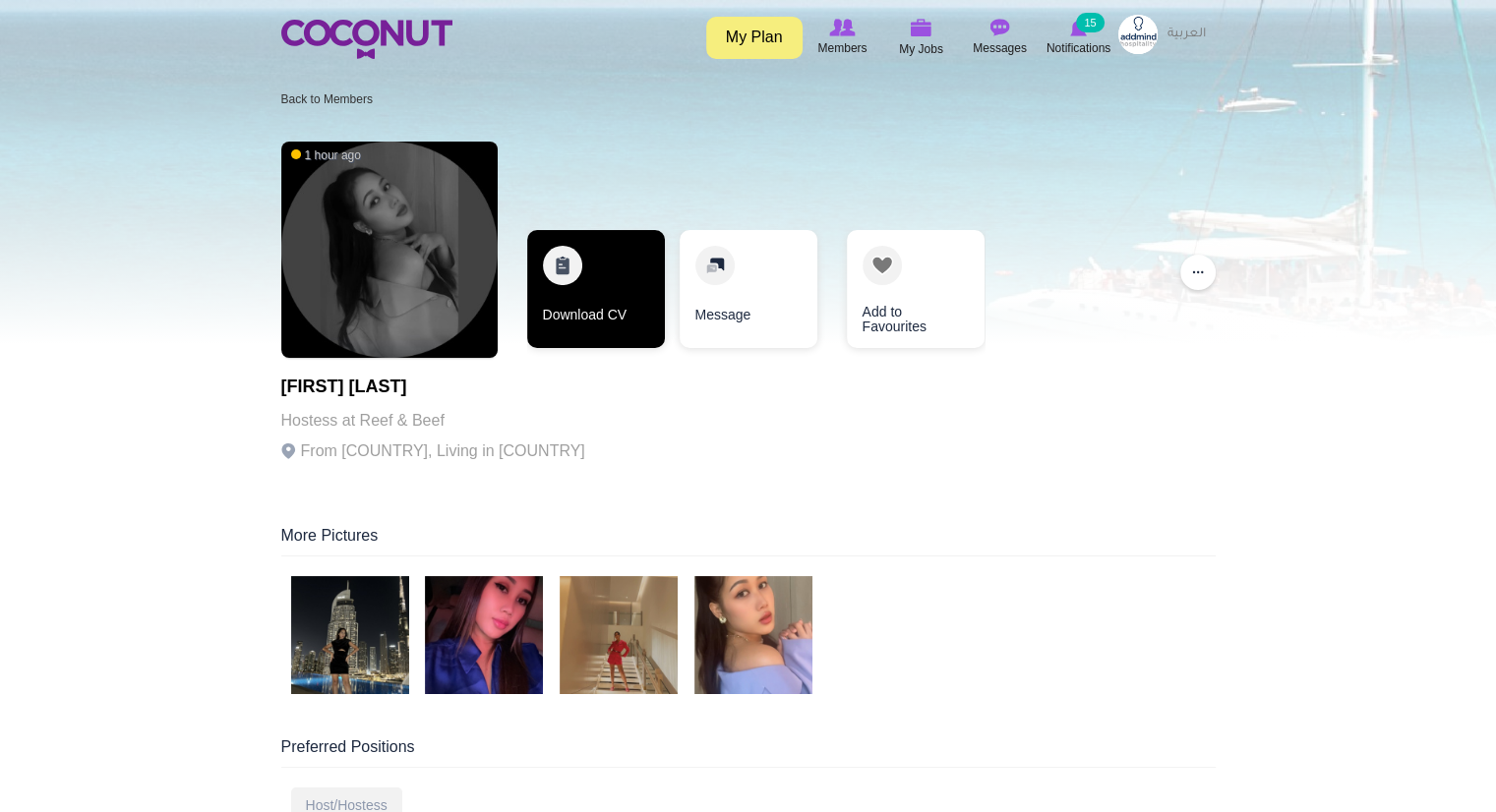 click on "Download CV" at bounding box center (596, 289) 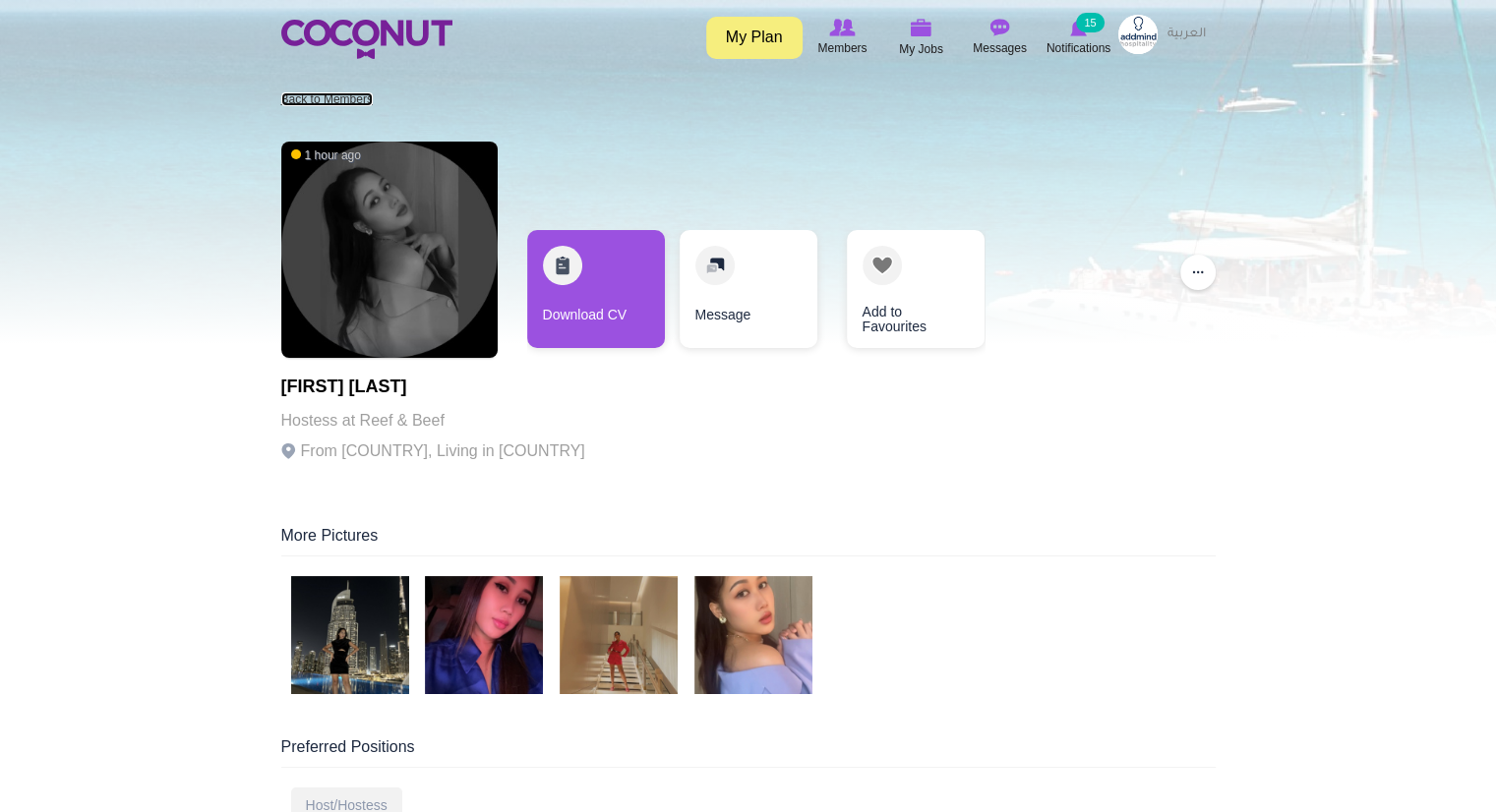 click on "Back to Members" at bounding box center (327, 99) 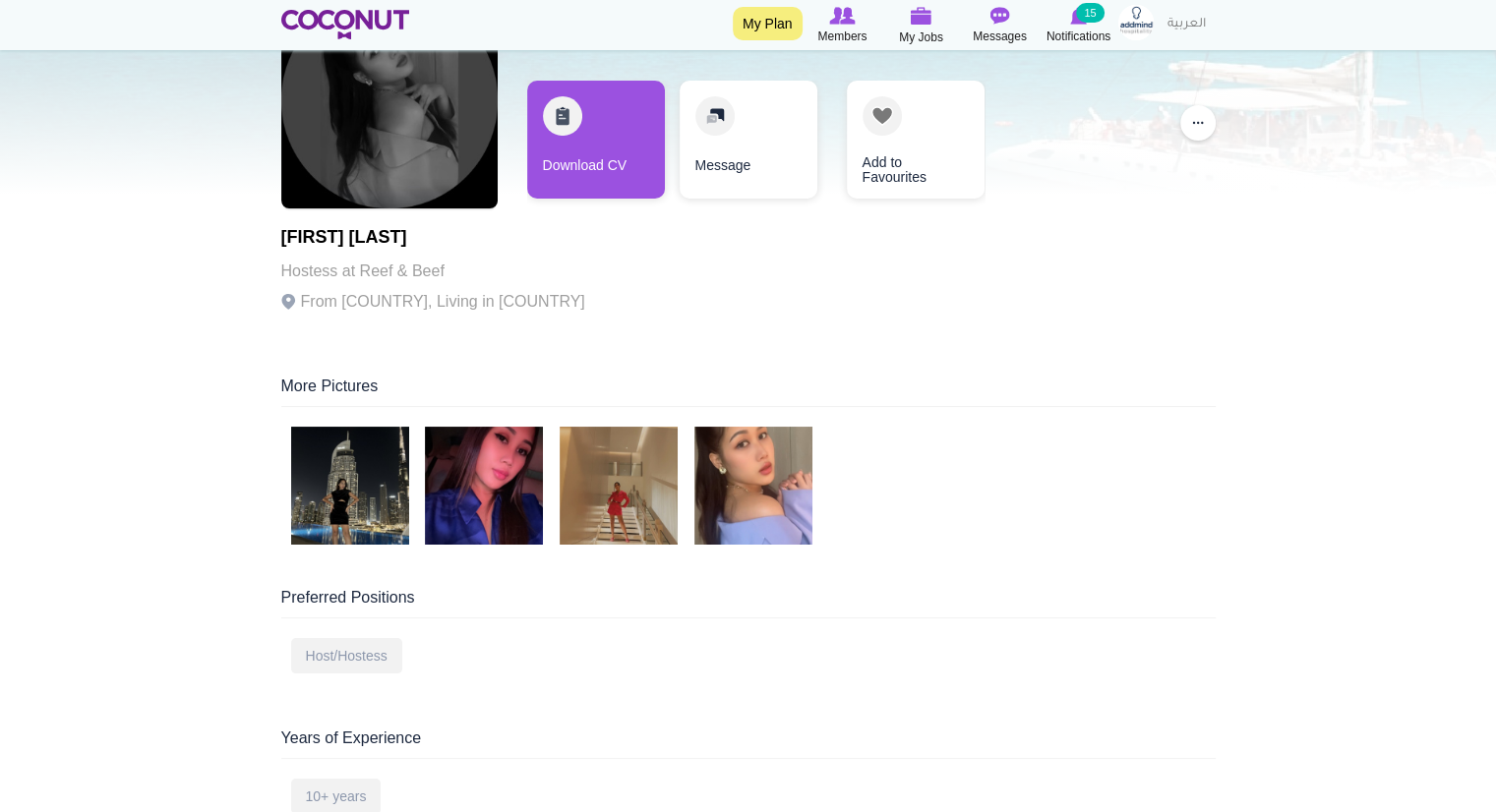 scroll, scrollTop: 197, scrollLeft: 0, axis: vertical 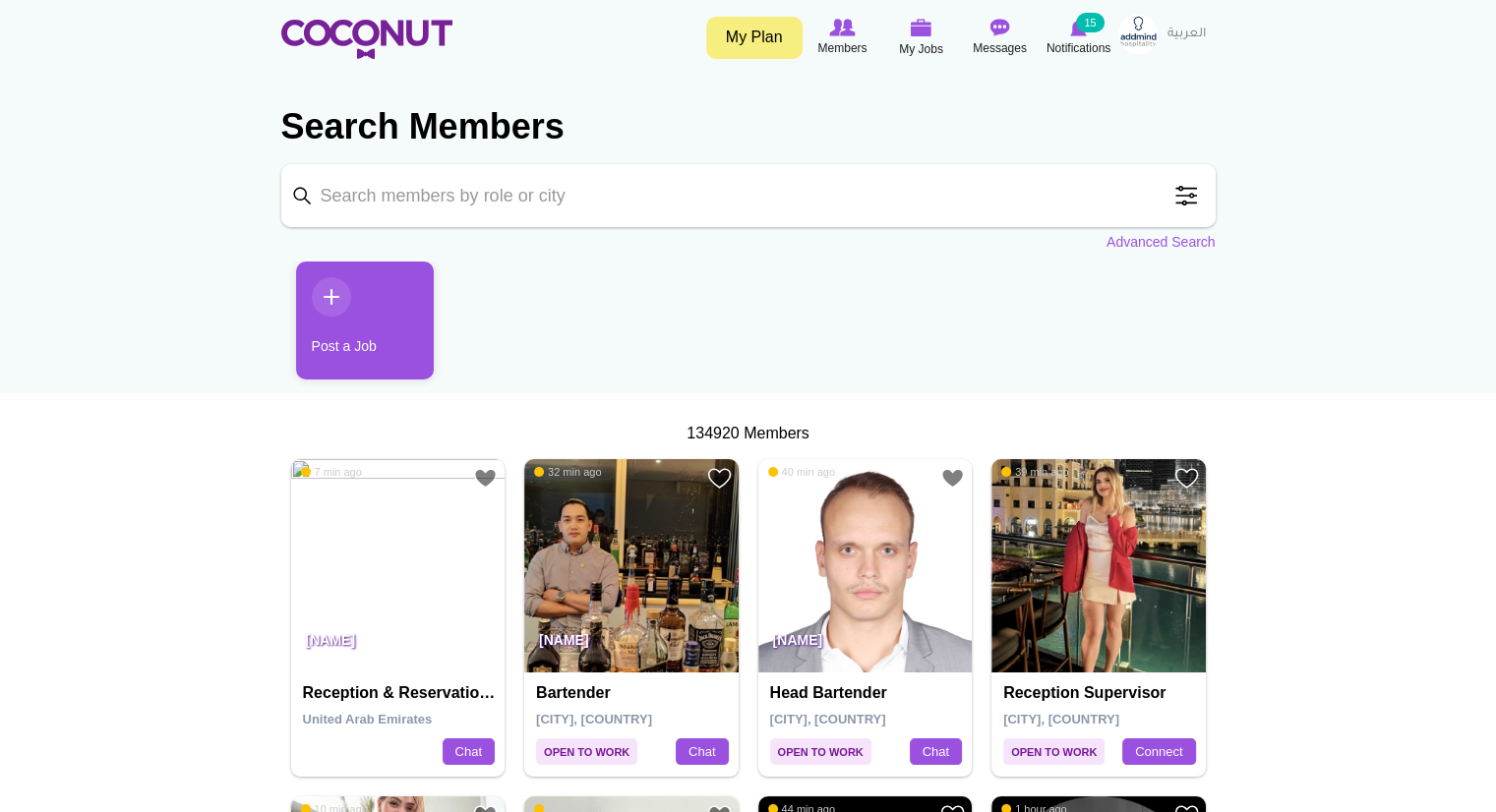 click on "Keyword" at bounding box center (748, 196) 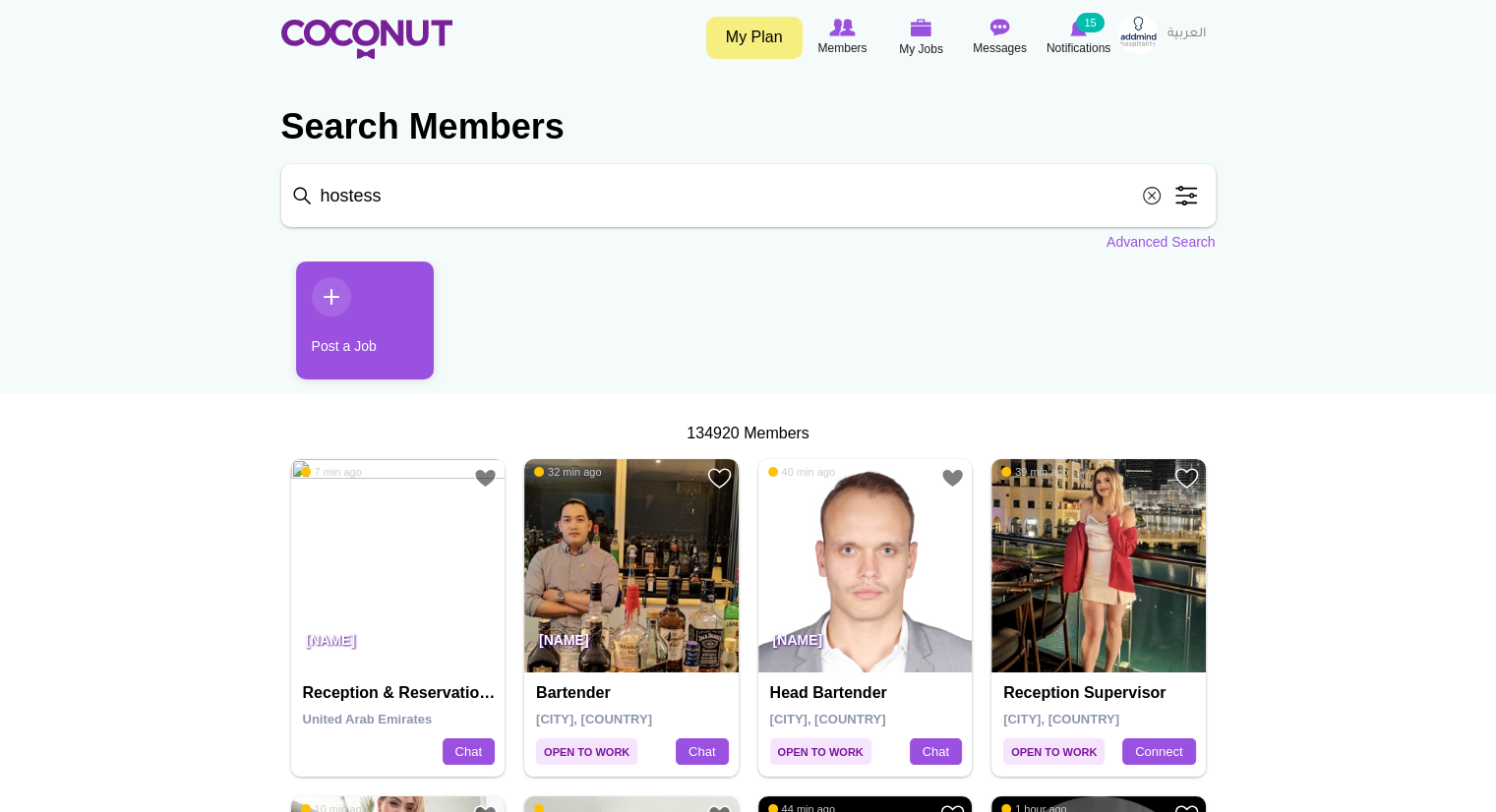 type on "hostess" 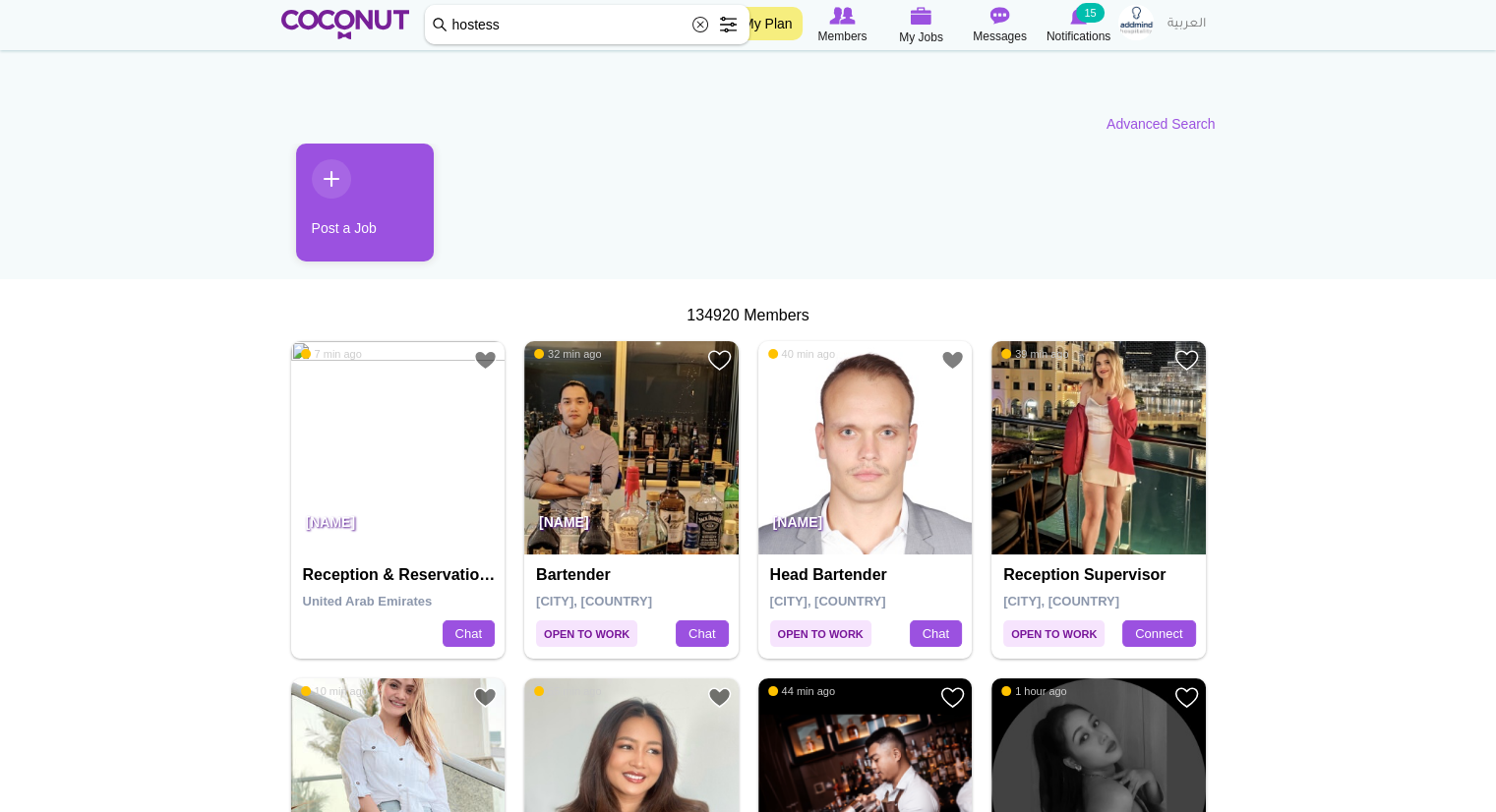 scroll, scrollTop: 0, scrollLeft: 0, axis: both 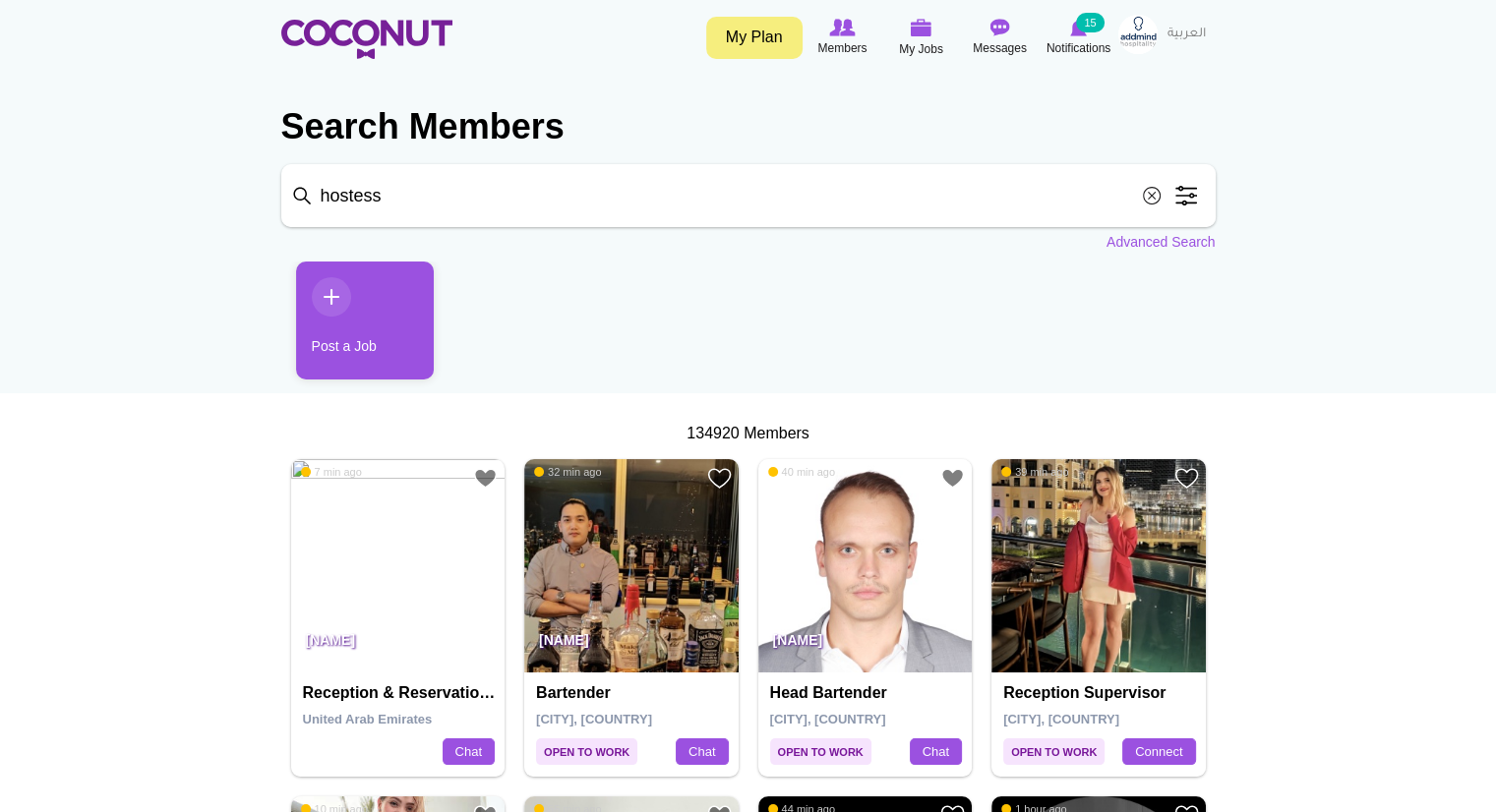 click on "hostess" at bounding box center [748, 196] 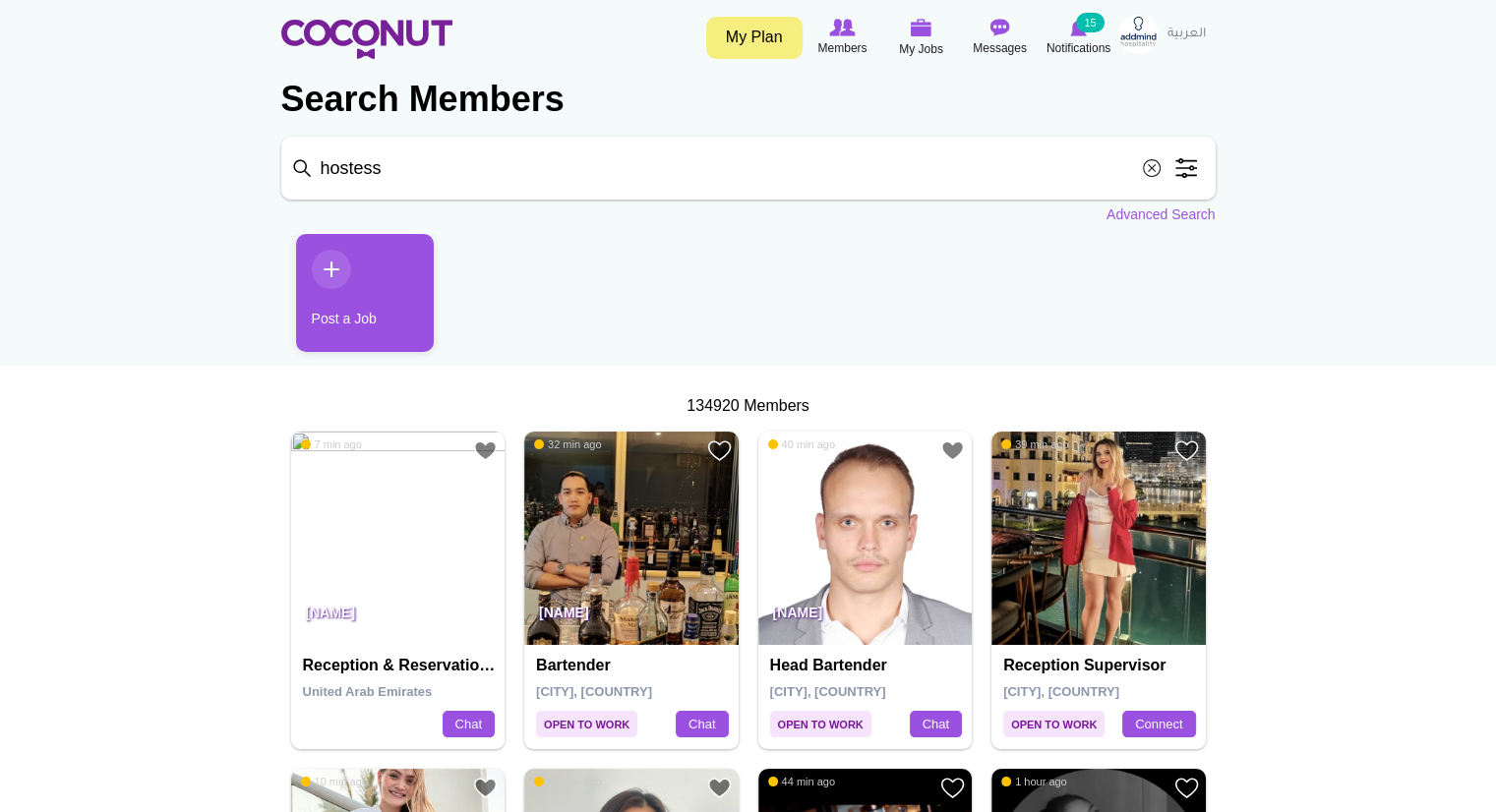 scroll, scrollTop: 0, scrollLeft: 0, axis: both 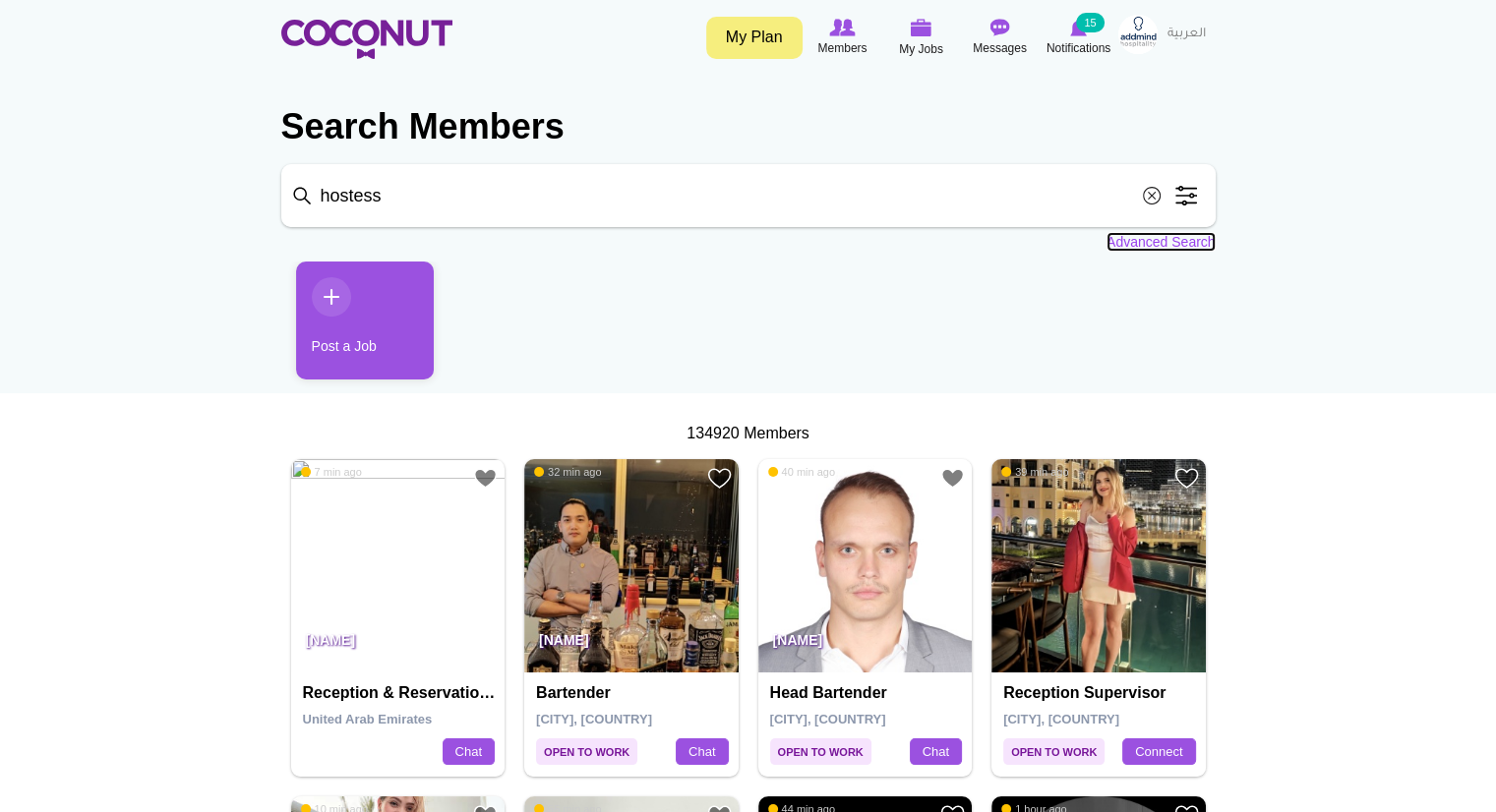 click on "Advanced Search" at bounding box center [1161, 242] 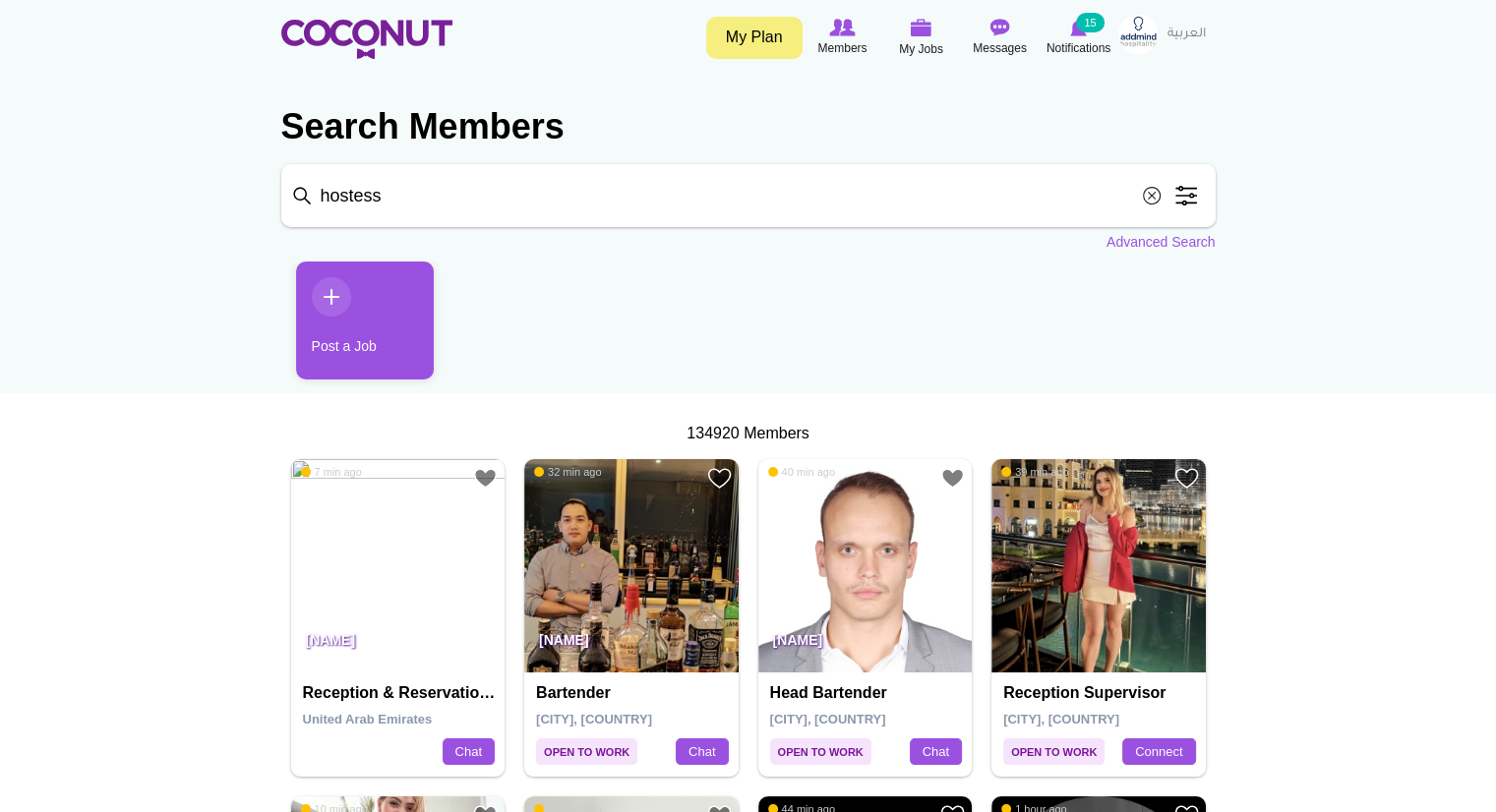 click on "hostess" at bounding box center [748, 196] 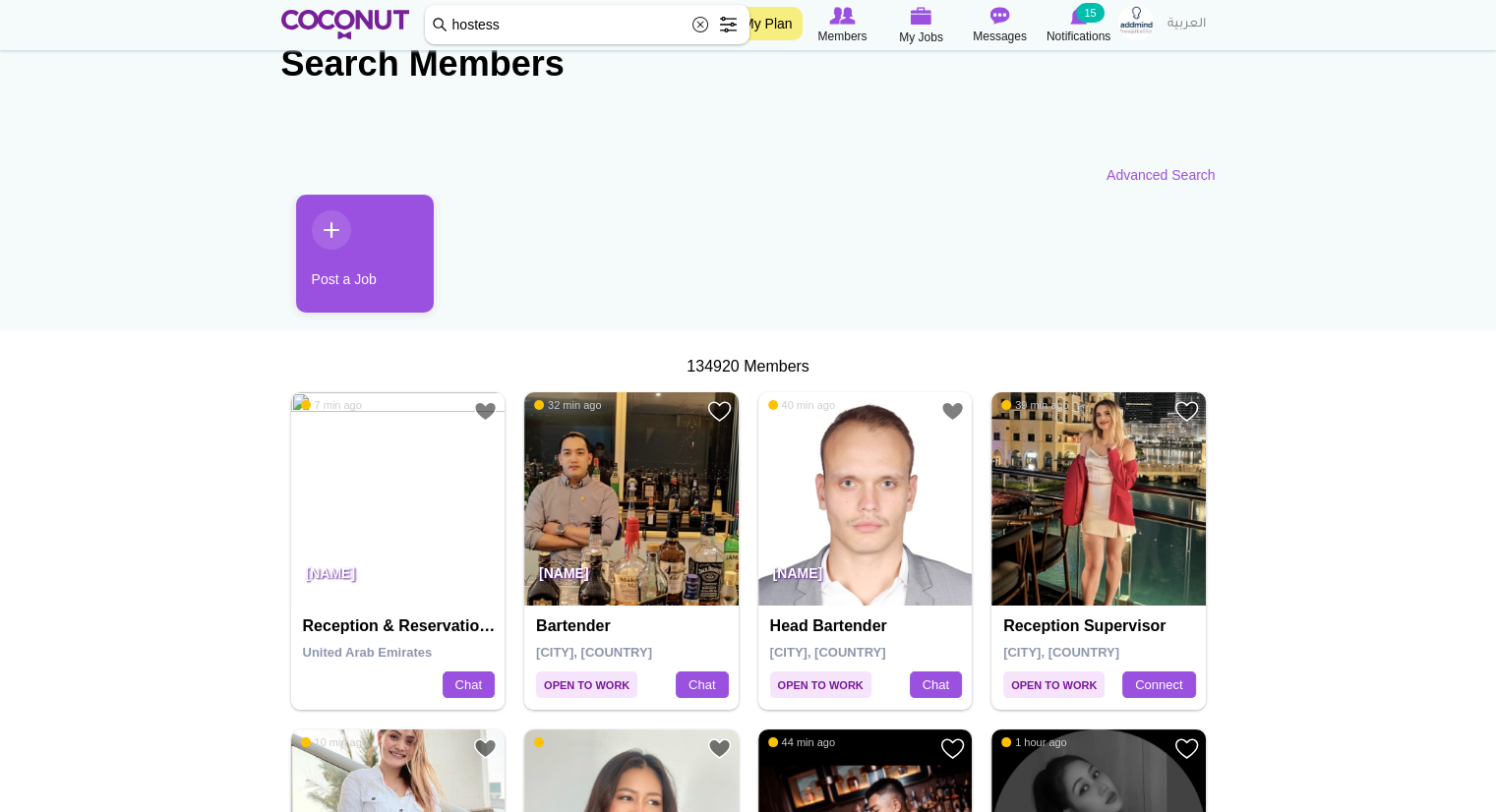 scroll, scrollTop: 115, scrollLeft: 0, axis: vertical 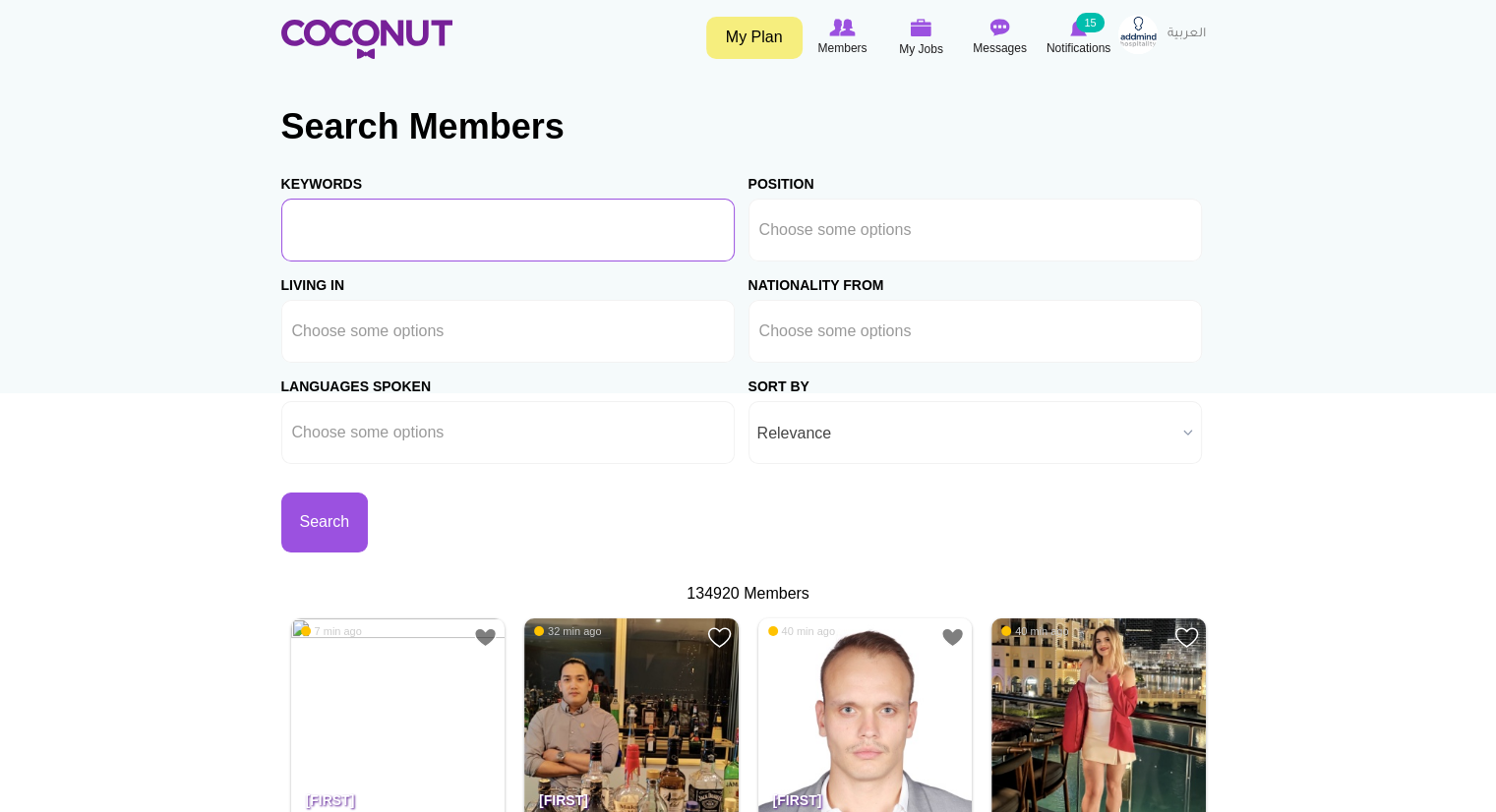 click on "Keywords" at bounding box center (508, 230) 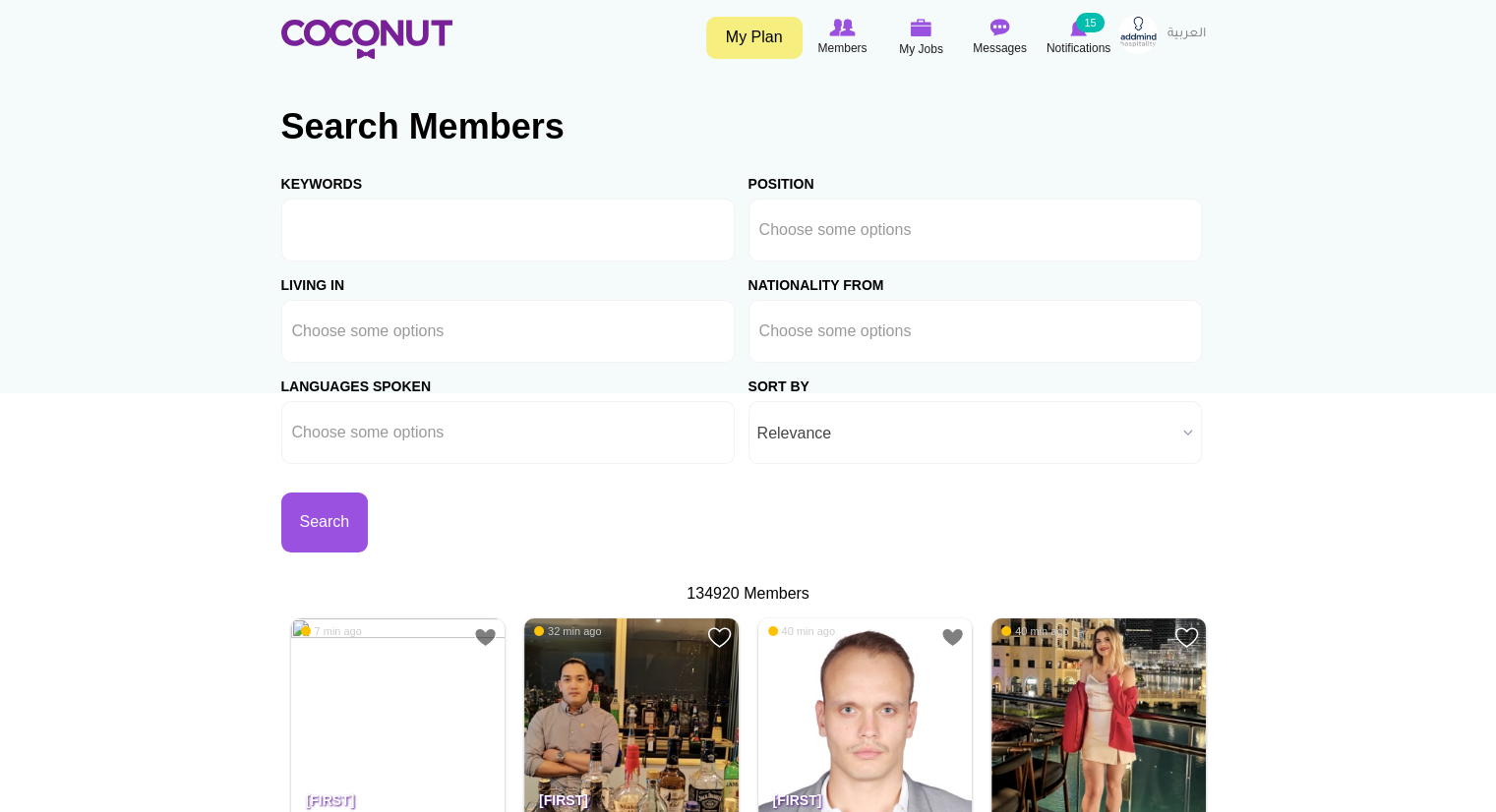 type 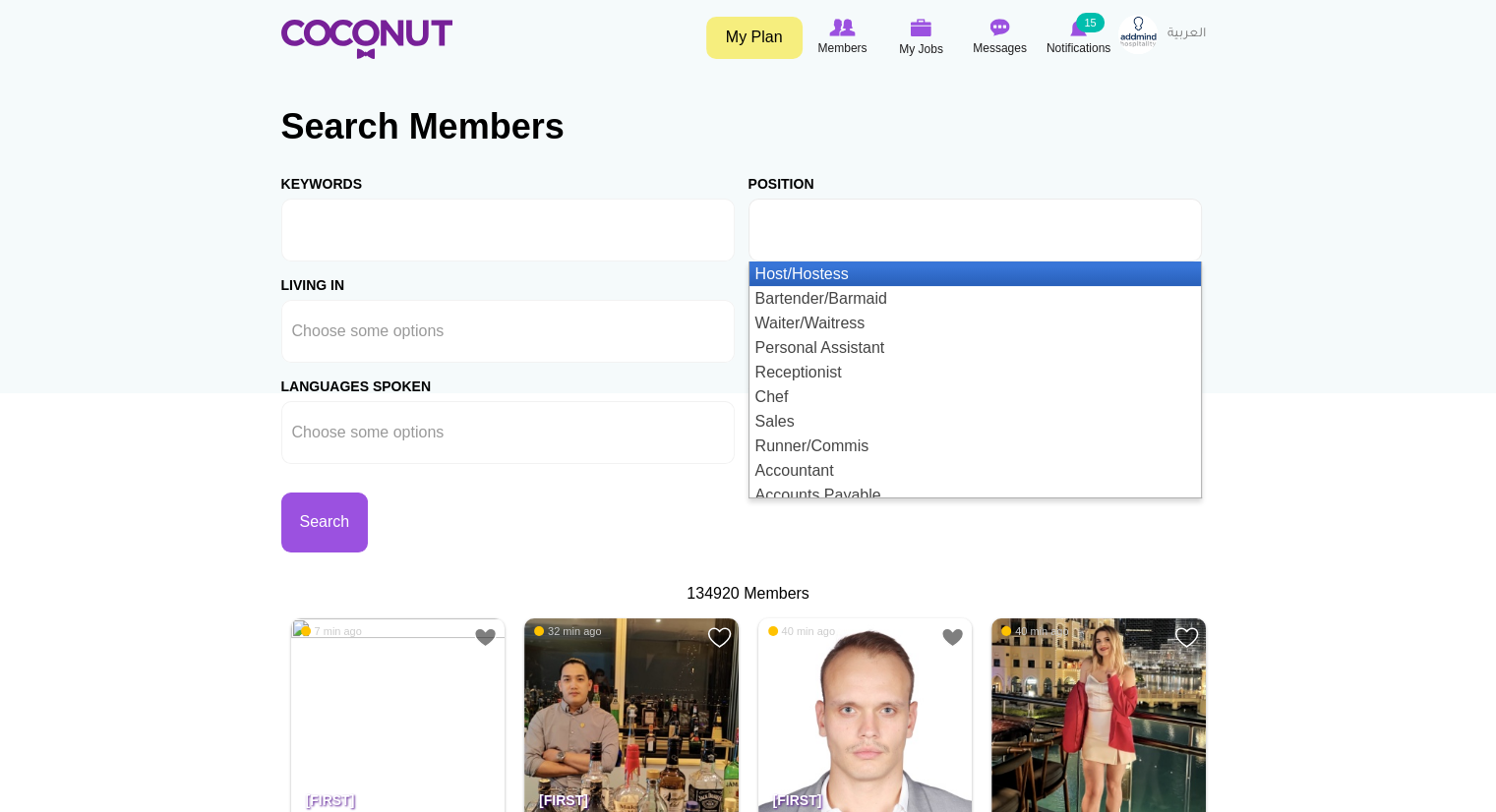 click at bounding box center (848, 230) 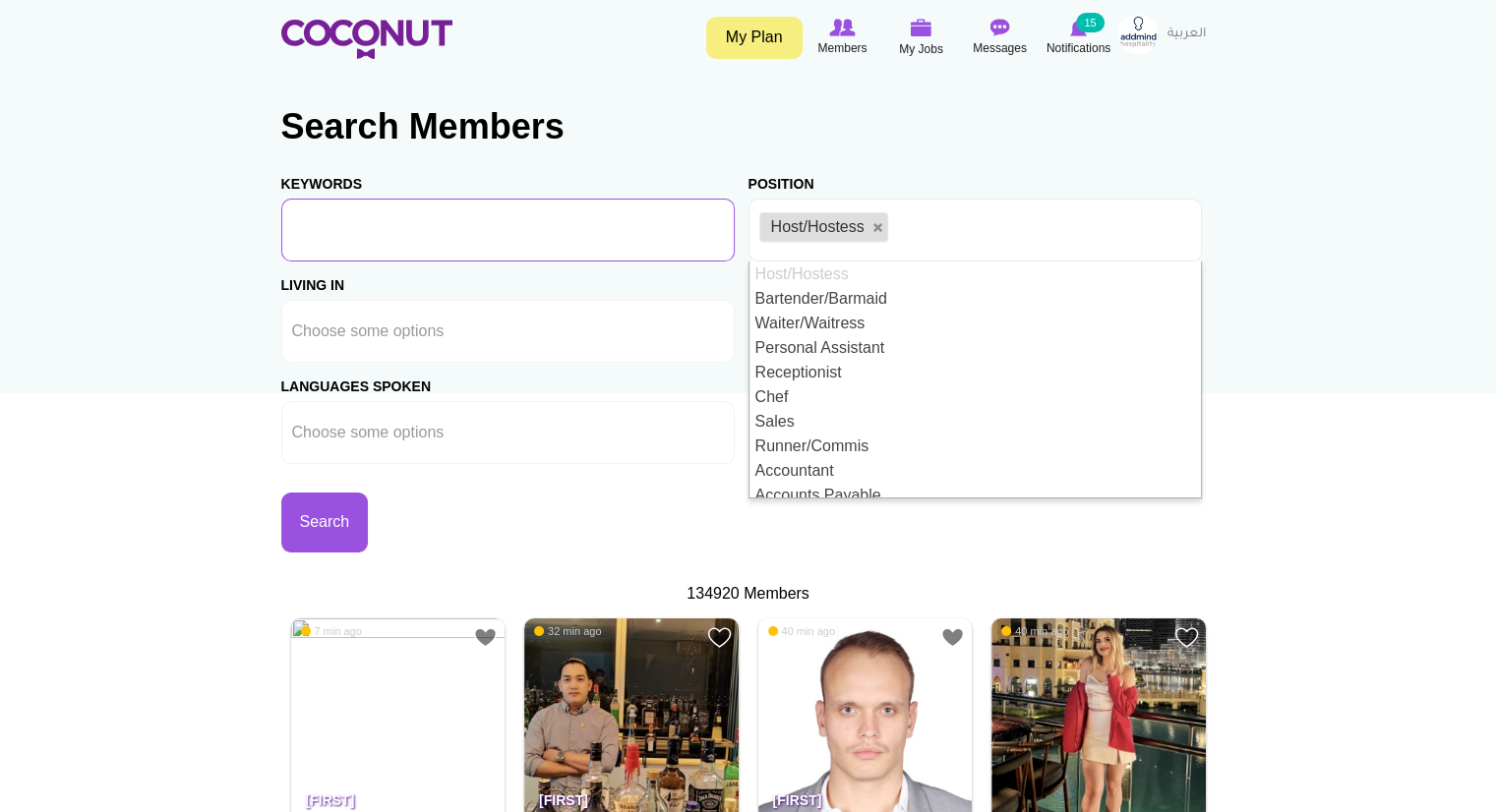 click on "Keywords" at bounding box center [508, 230] 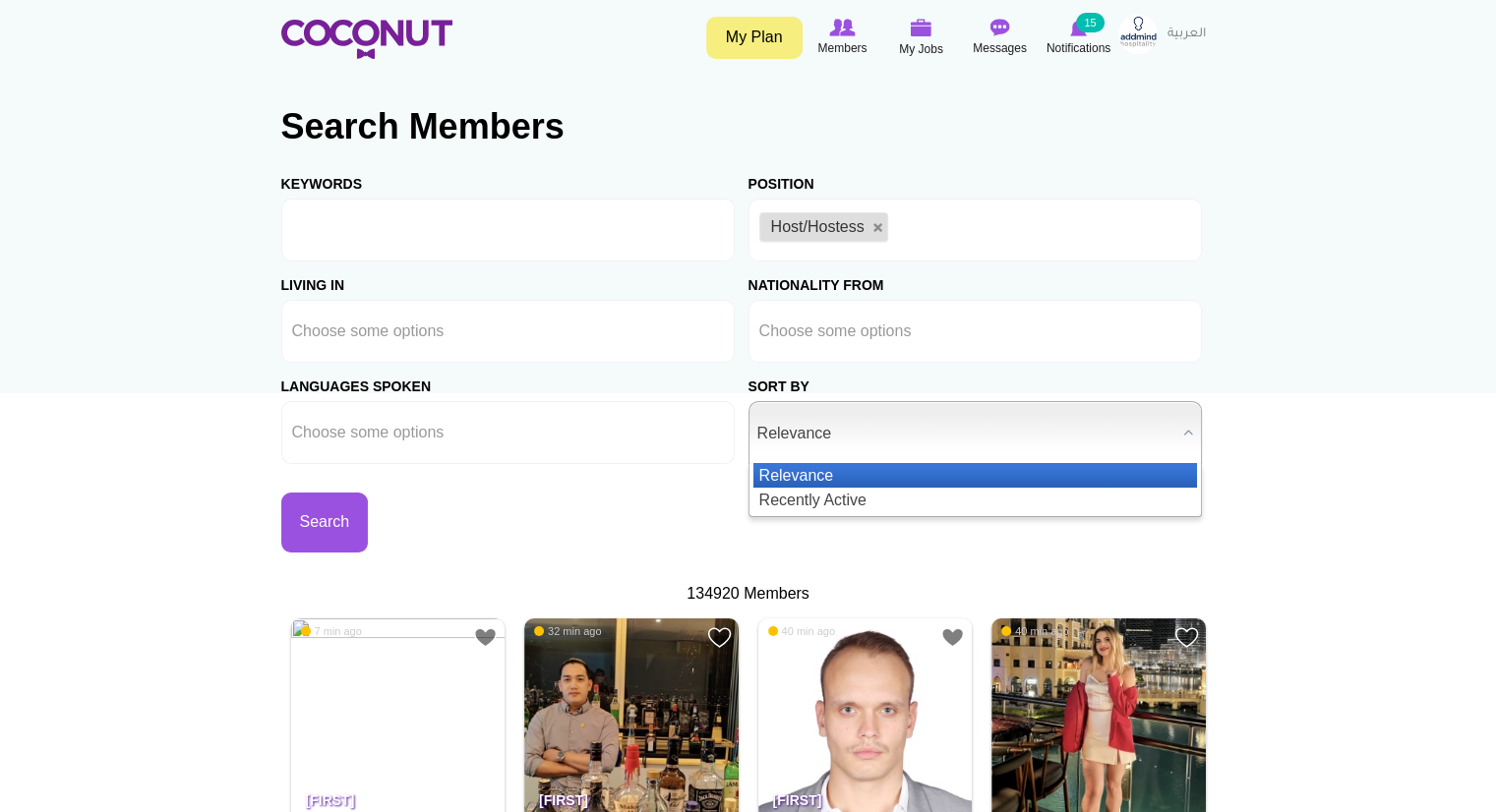 click on "Relevance" at bounding box center (966, 434) 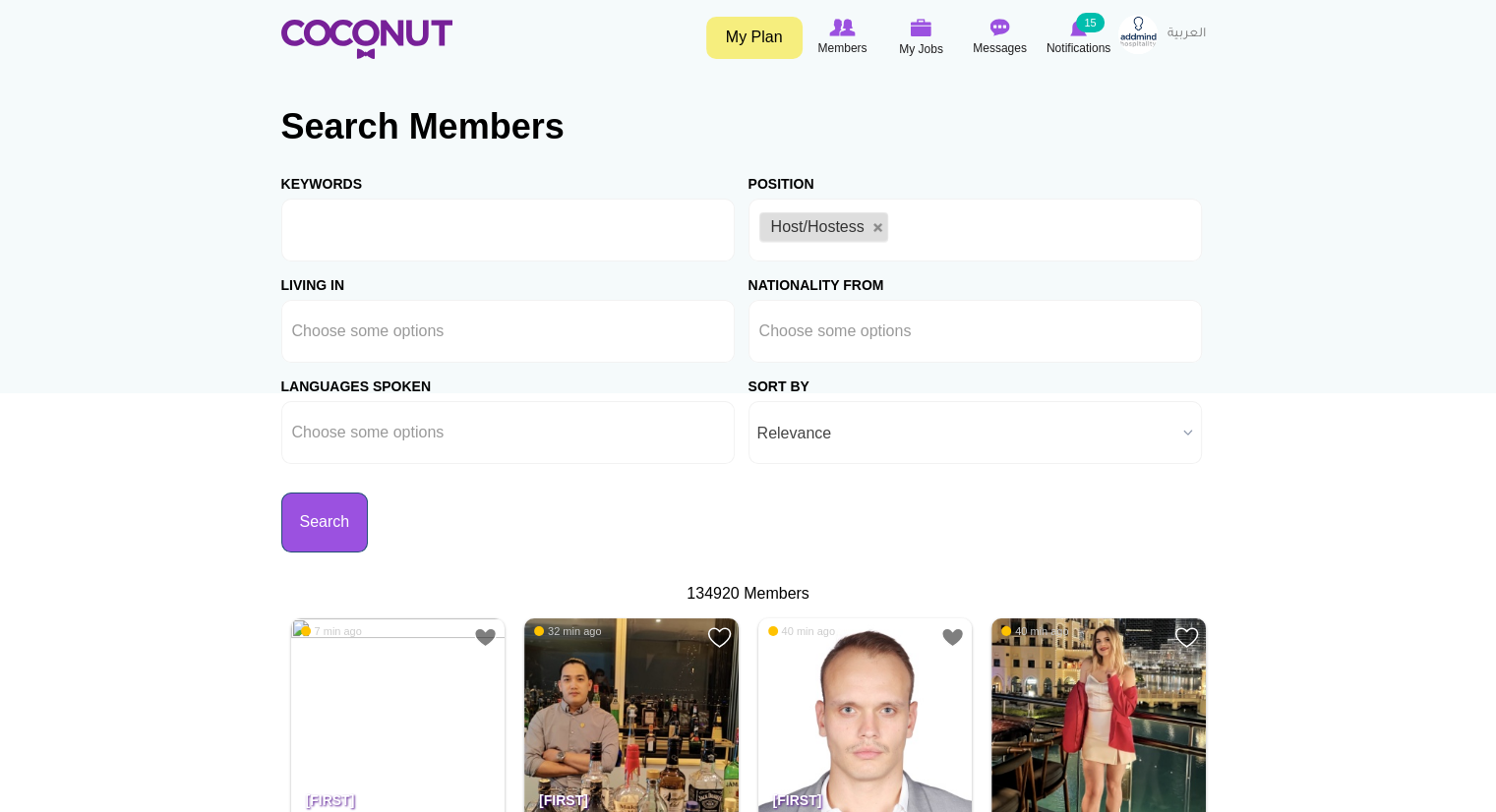 click on "Search" at bounding box center (325, 522) 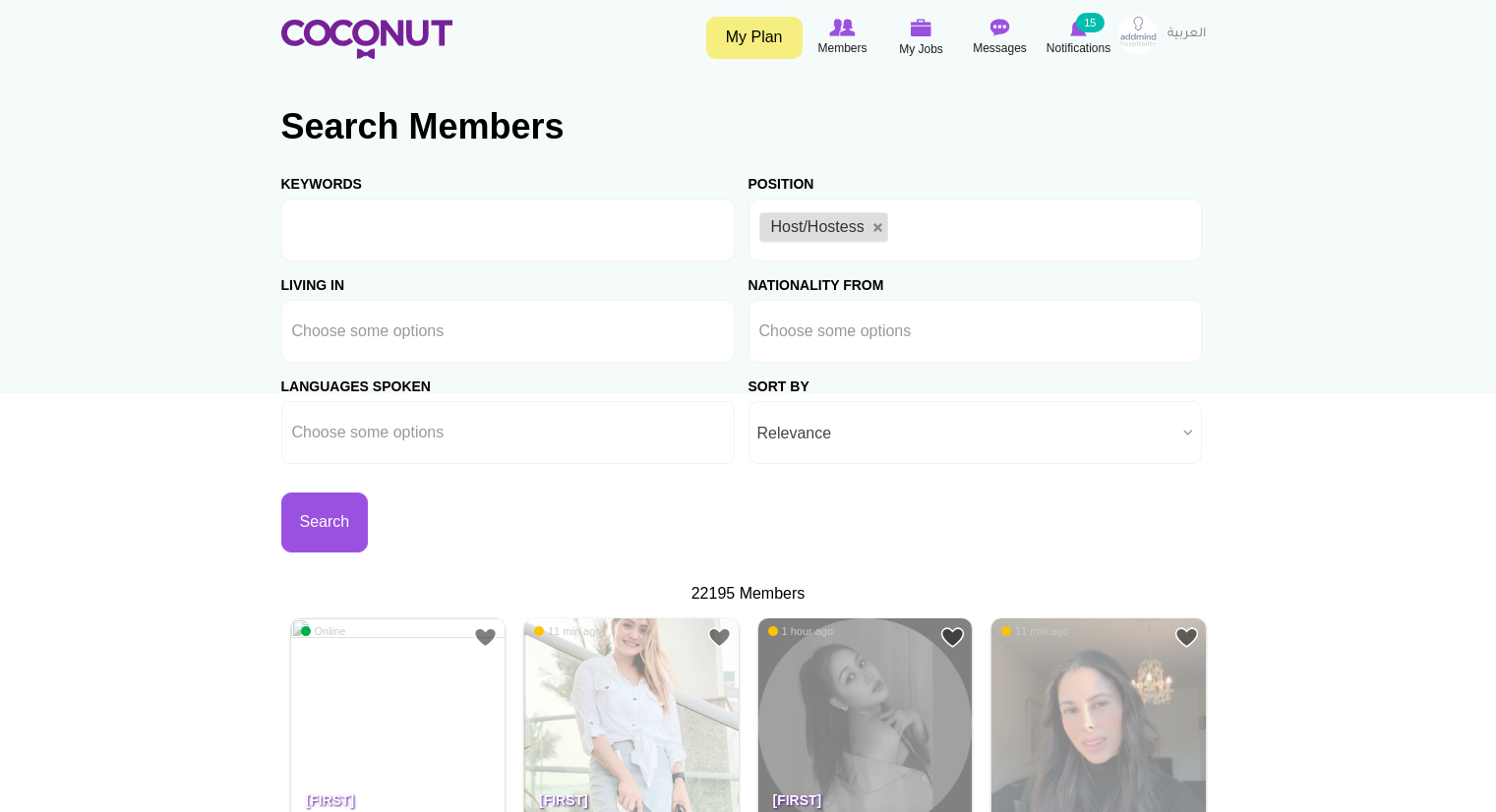 scroll, scrollTop: 0, scrollLeft: 0, axis: both 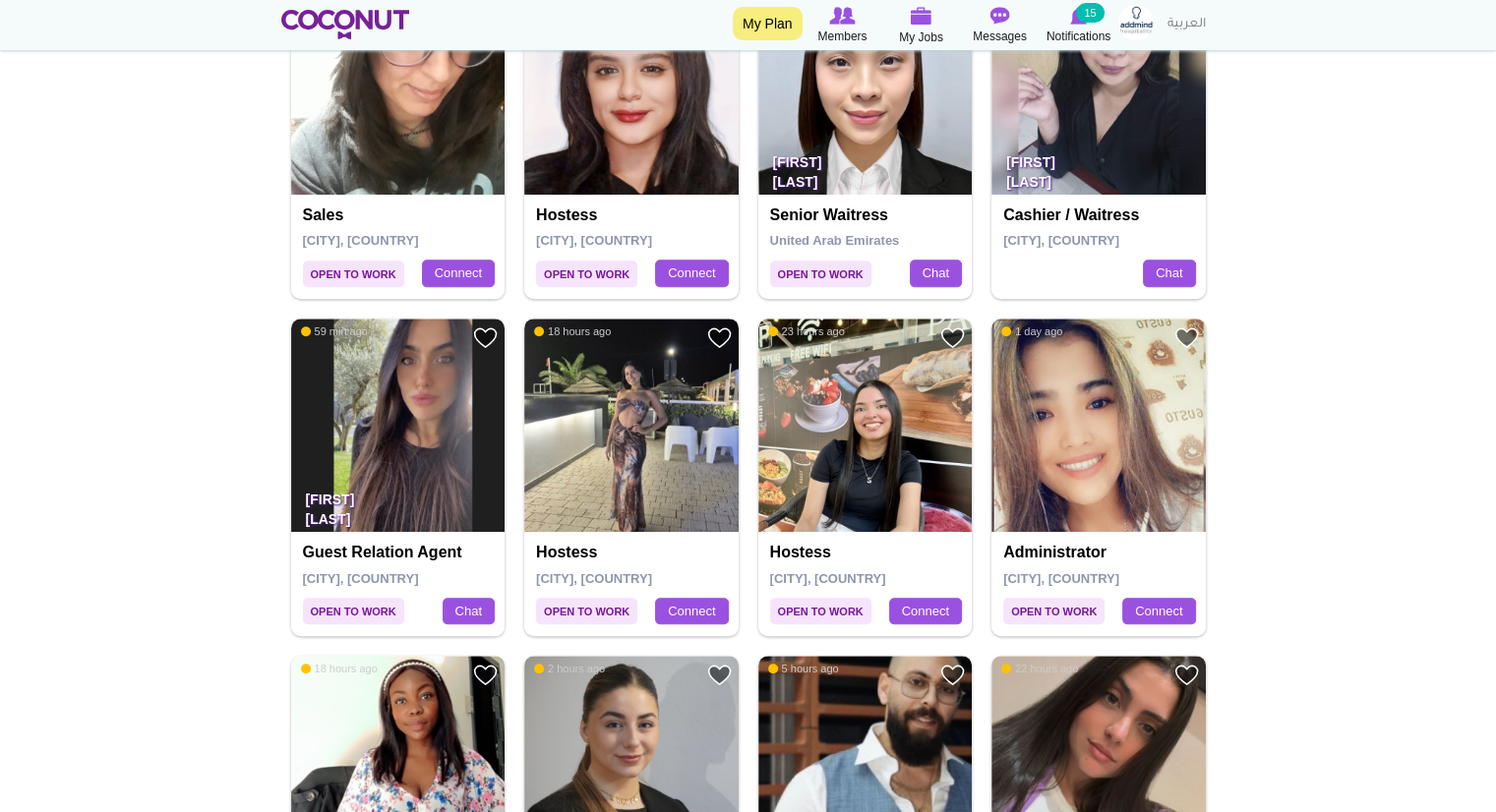 click at bounding box center (631, 426) 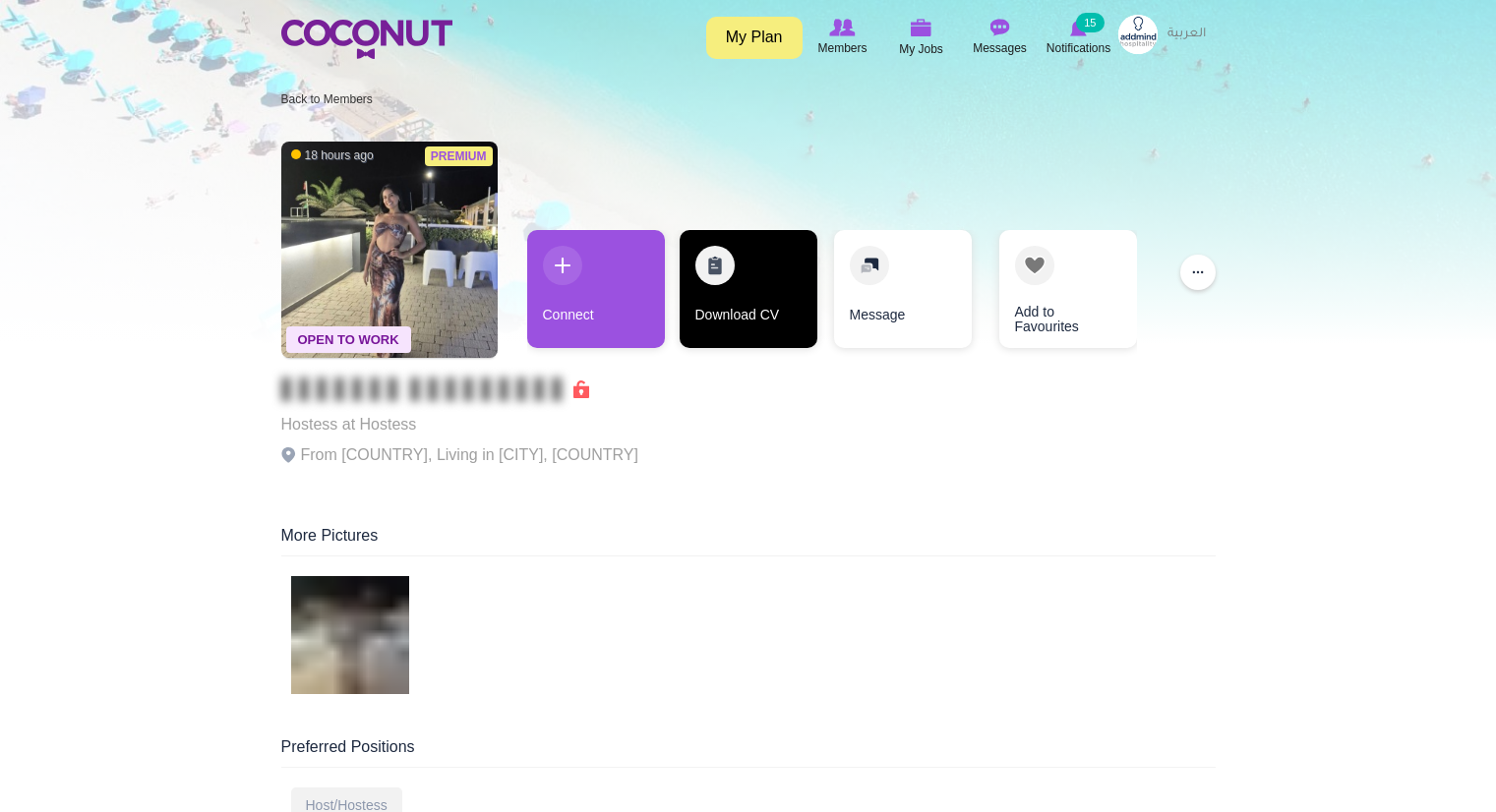 scroll, scrollTop: 0, scrollLeft: 0, axis: both 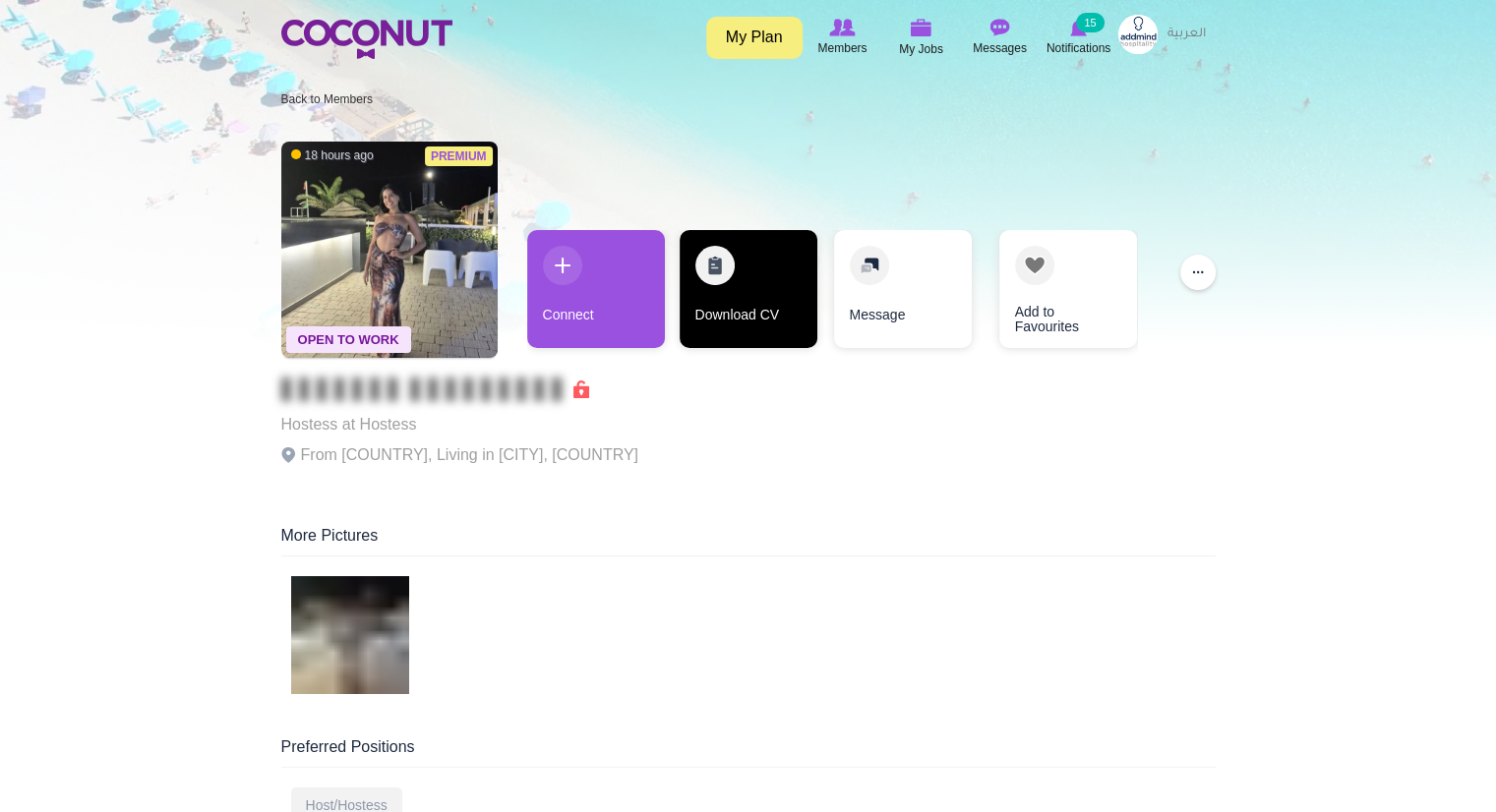 click on "Download CV" at bounding box center (748, 289) 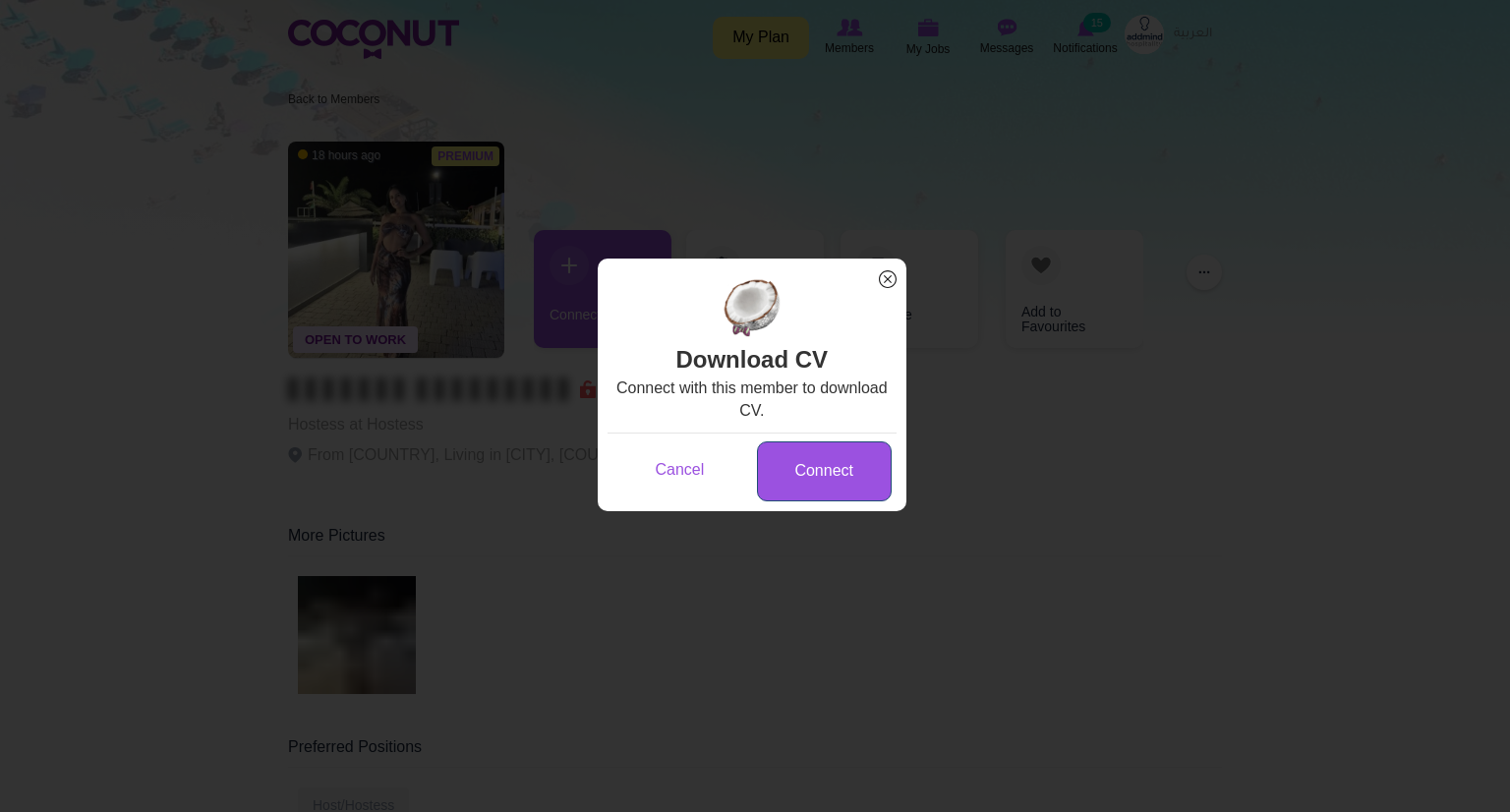 click on "Connect" at bounding box center (824, 471) 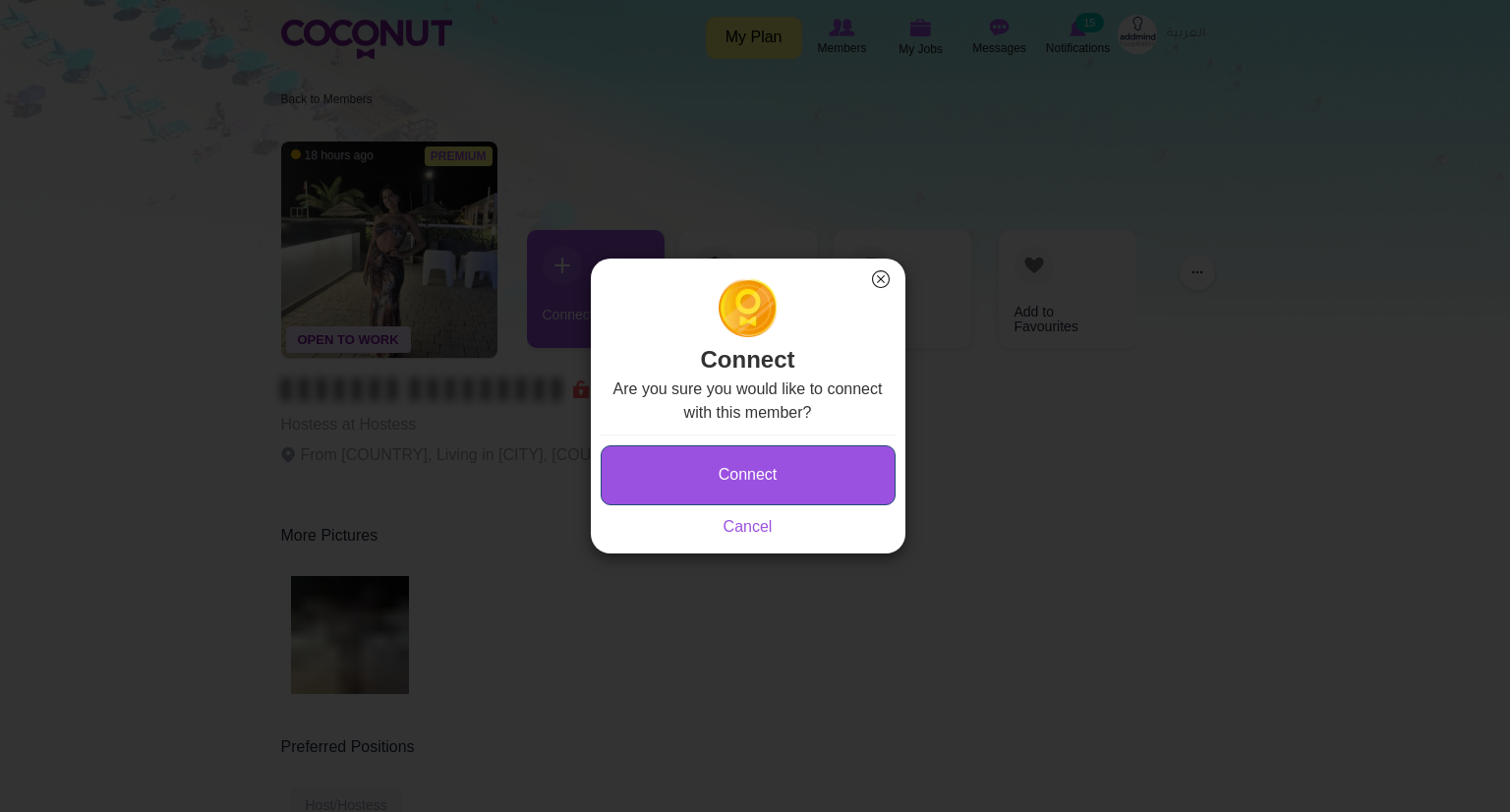 click on "Connect" at bounding box center (748, 475) 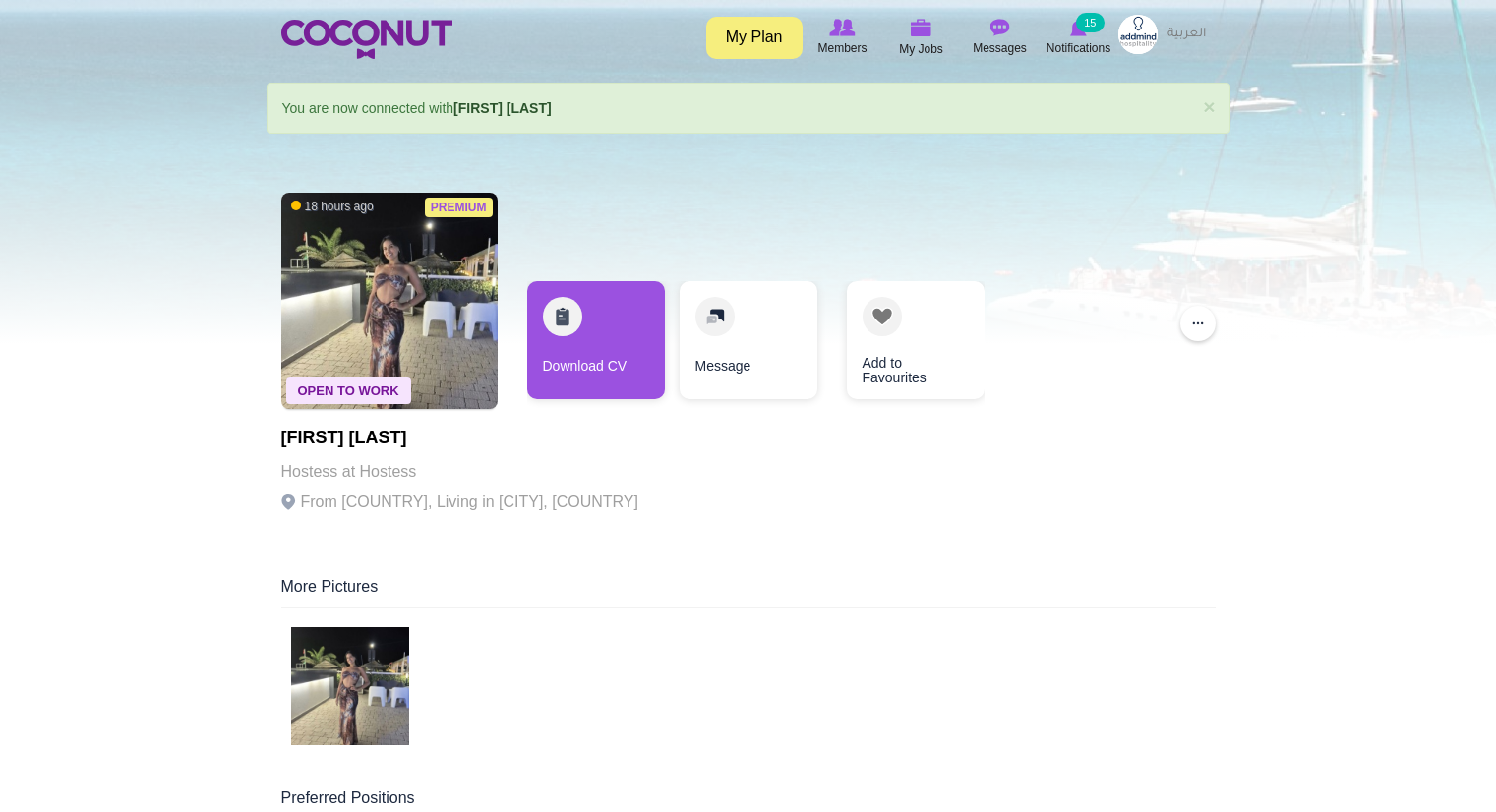 scroll, scrollTop: 0, scrollLeft: 0, axis: both 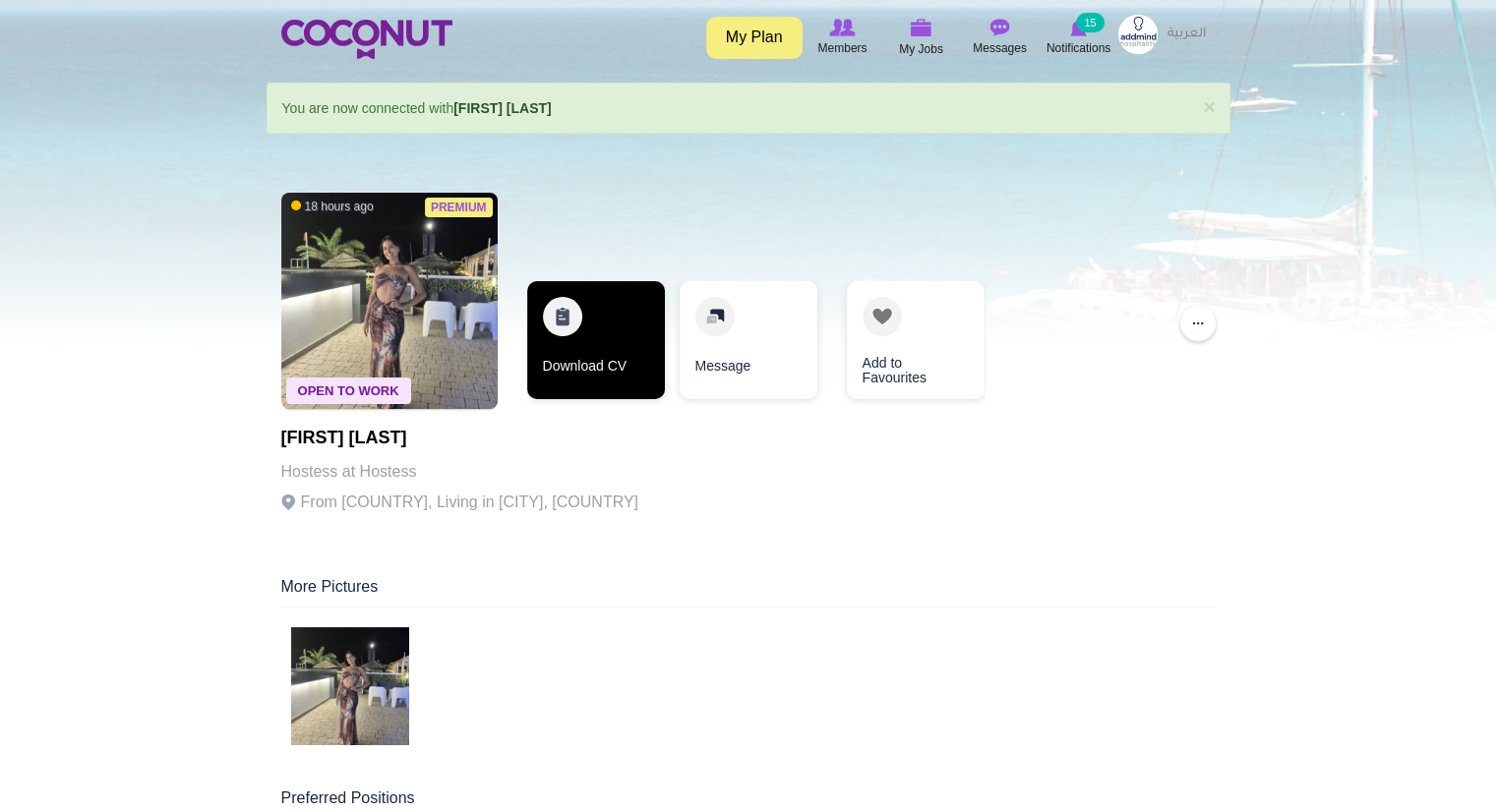 click on "Download CV" at bounding box center [596, 340] 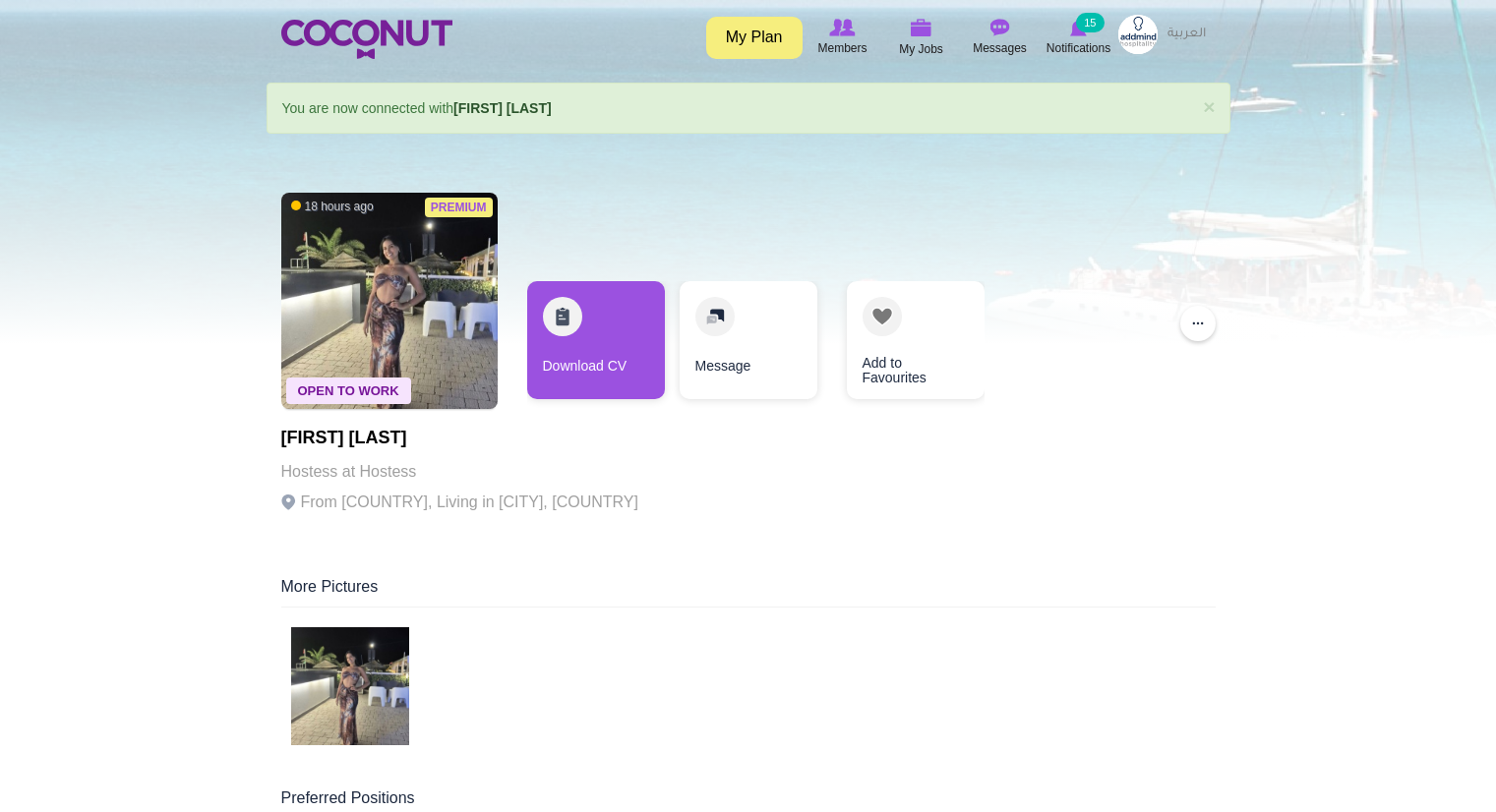 scroll, scrollTop: 0, scrollLeft: 0, axis: both 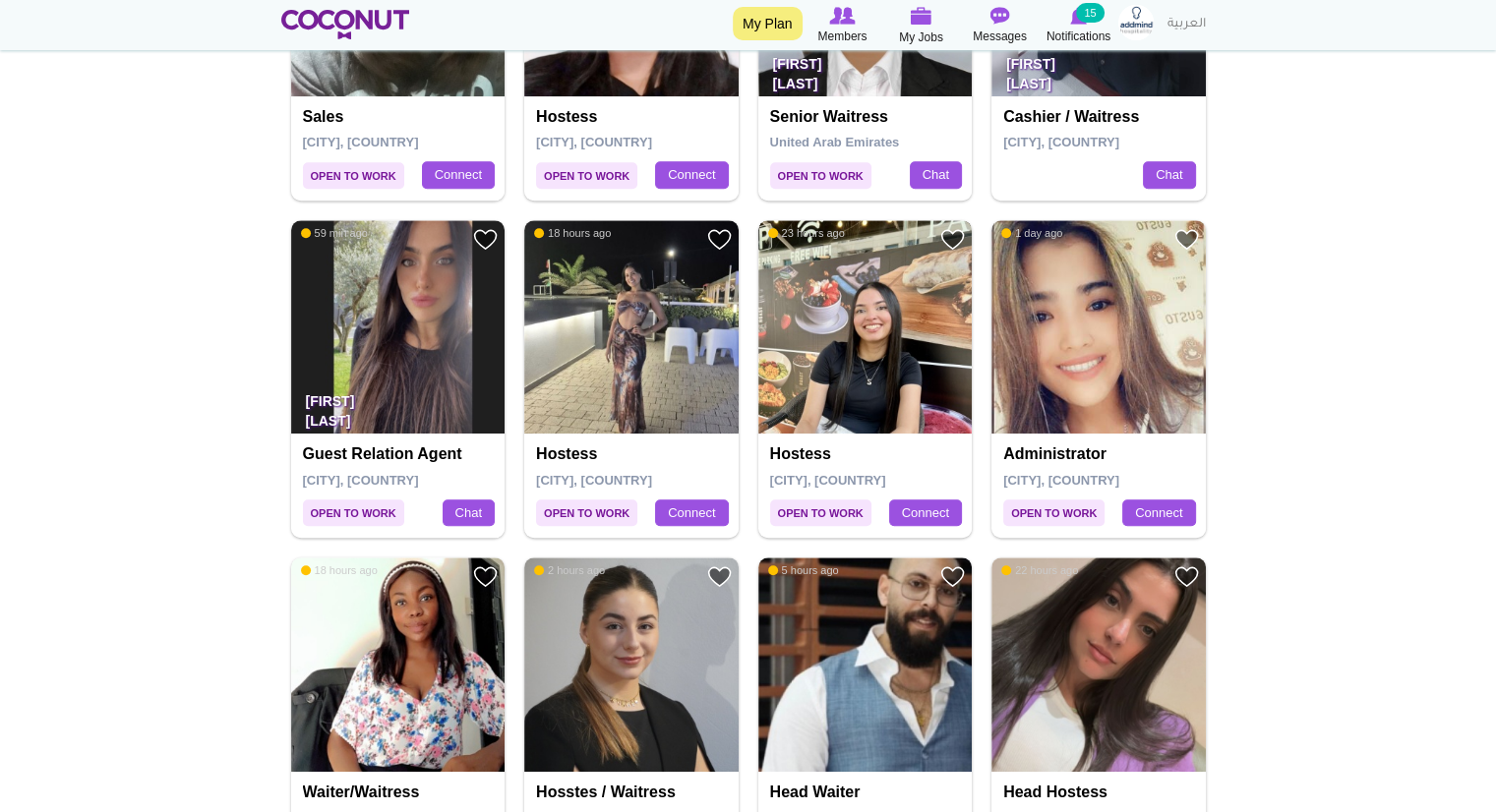 click at bounding box center (866, 327) 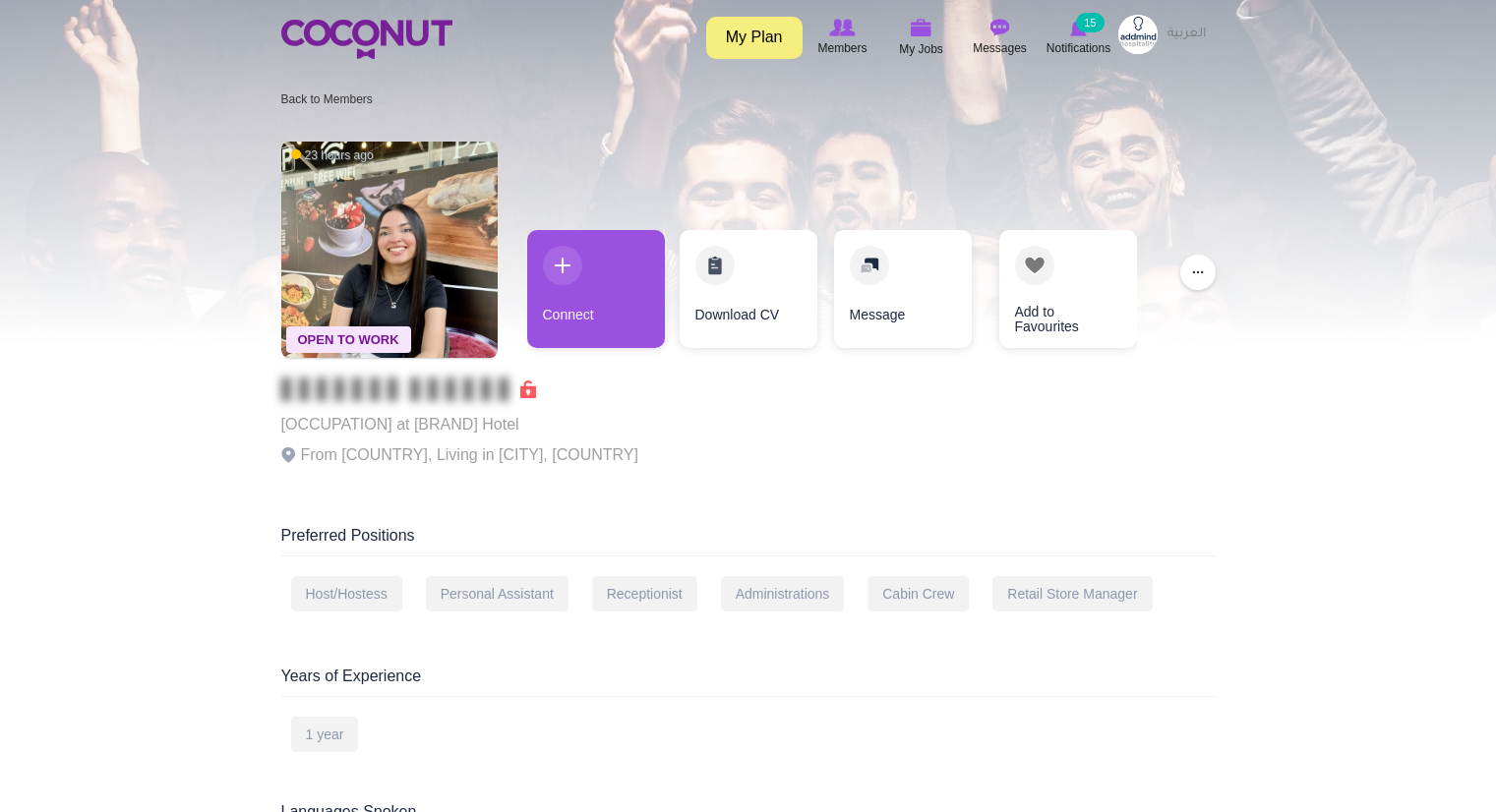 scroll, scrollTop: 0, scrollLeft: 0, axis: both 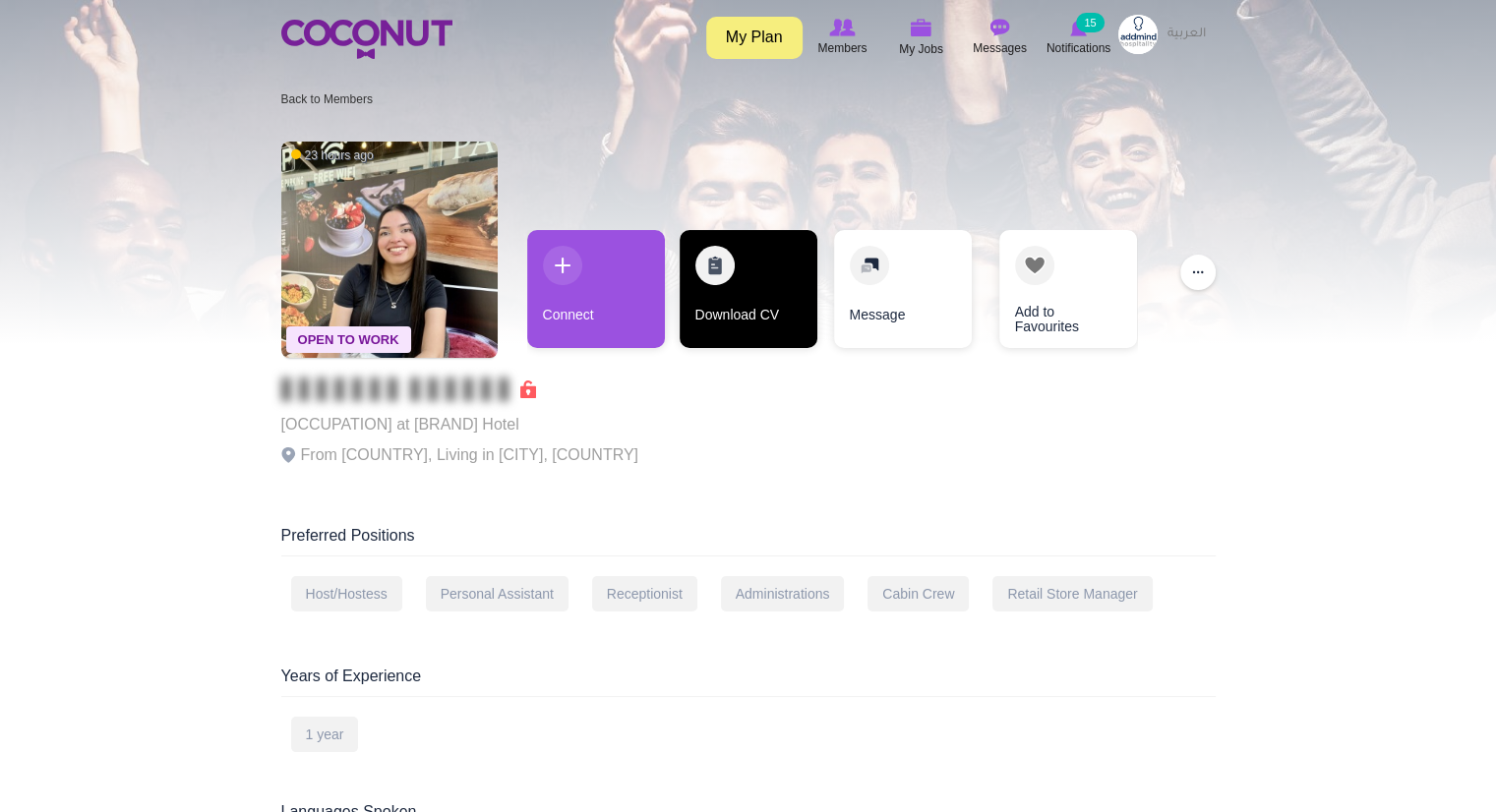 click on "Download CV" at bounding box center [748, 289] 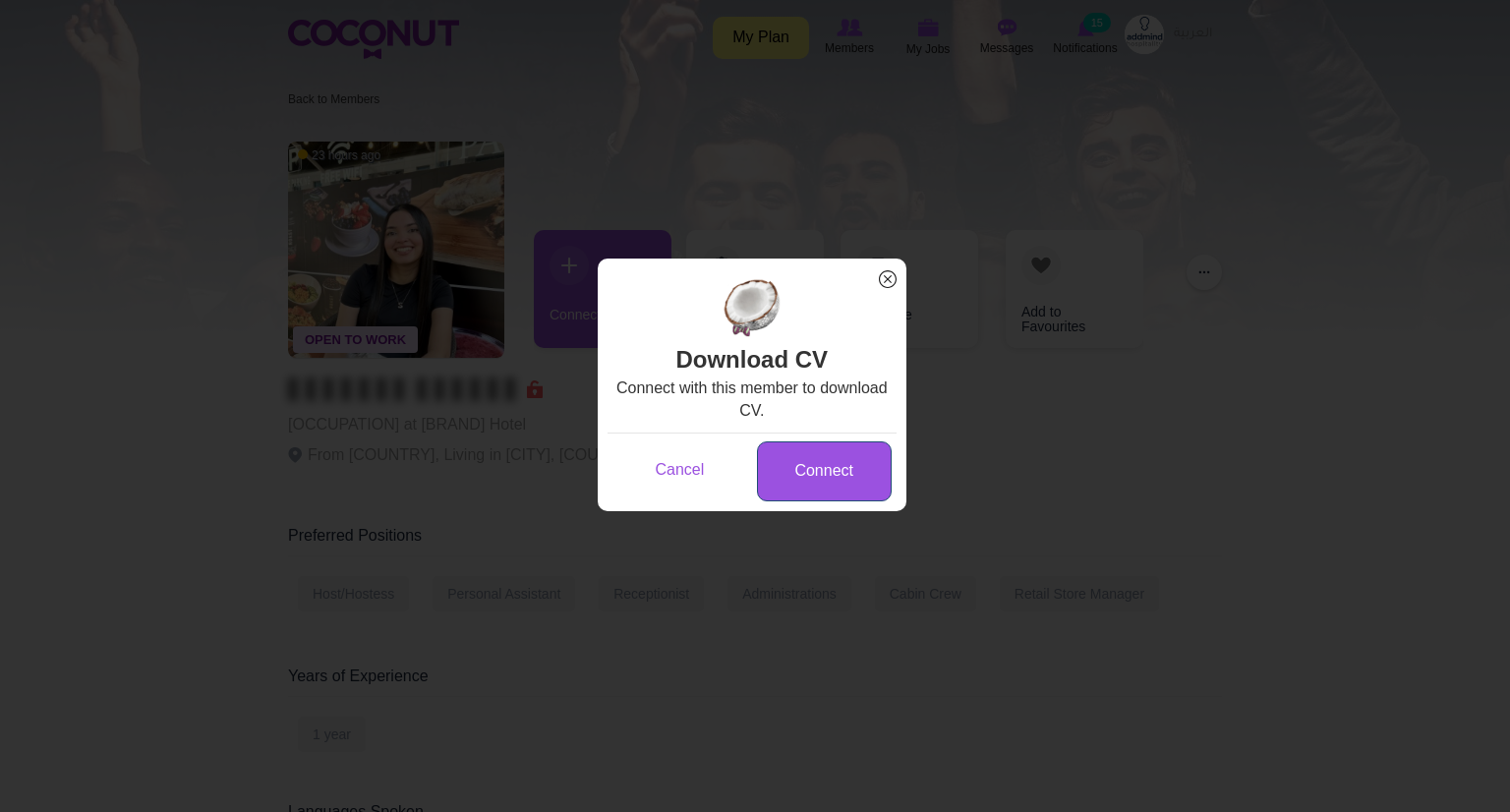 click on "Connect" at bounding box center [824, 471] 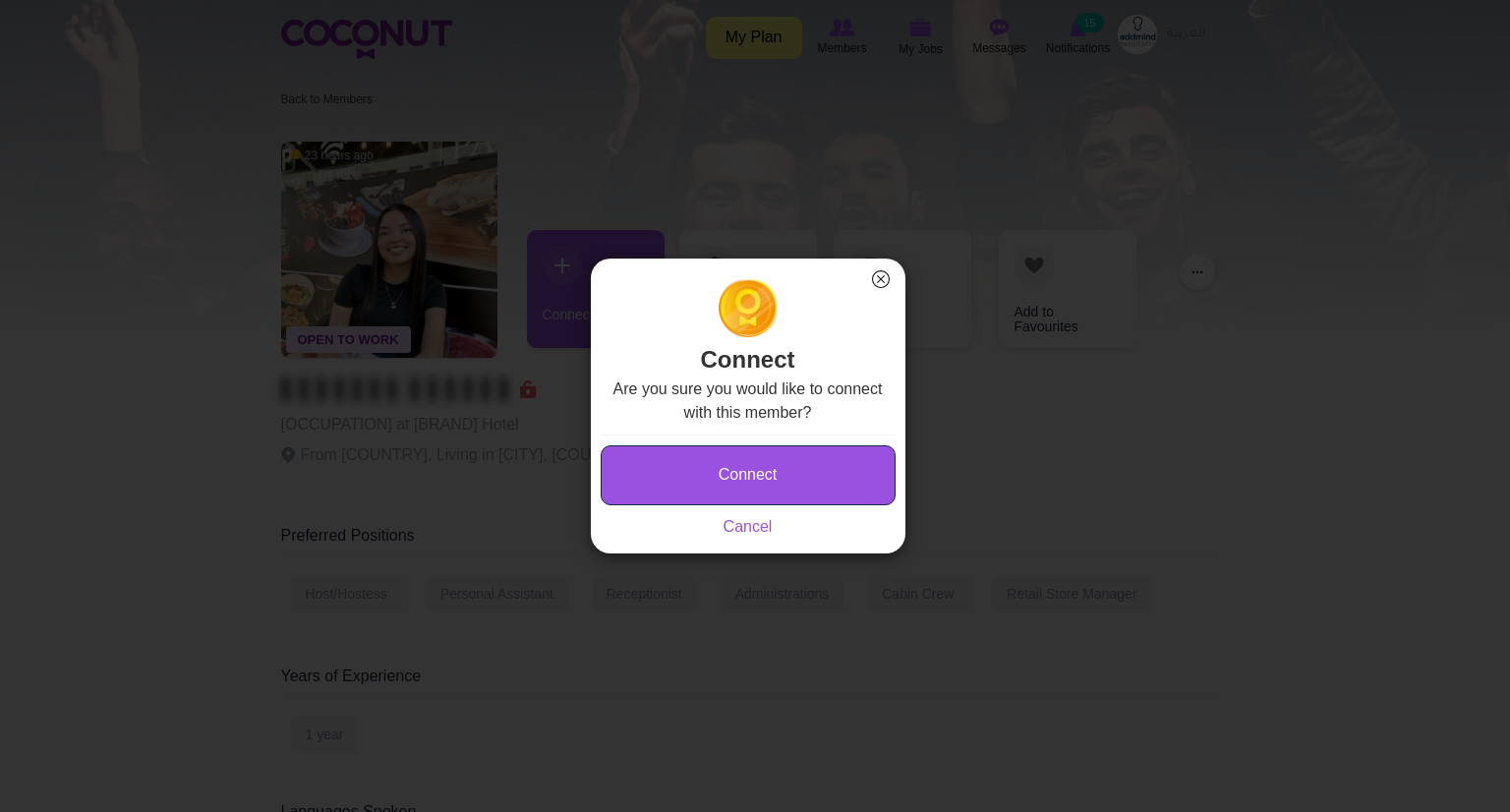 click on "Connect" at bounding box center (748, 475) 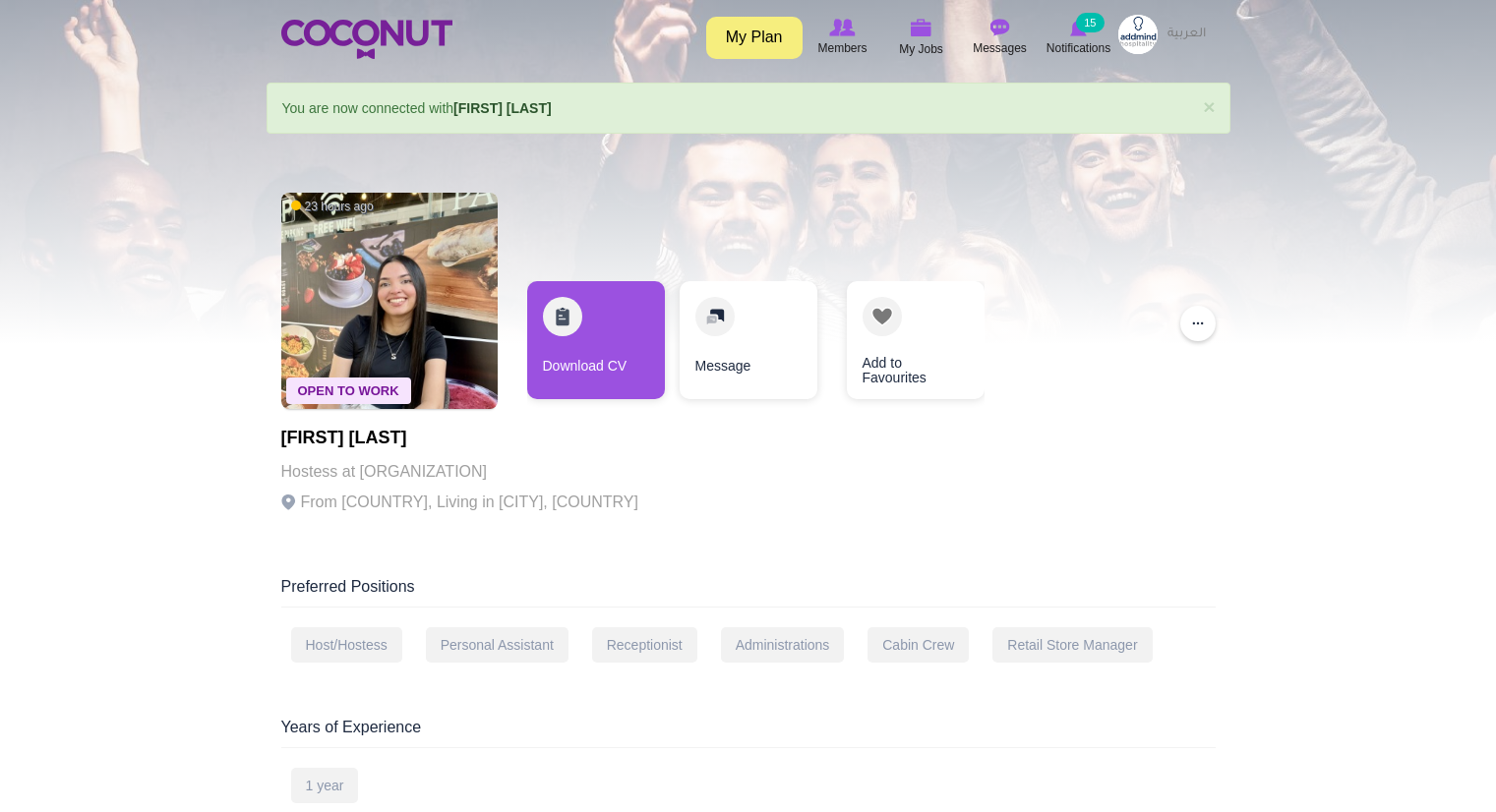 scroll, scrollTop: 0, scrollLeft: 0, axis: both 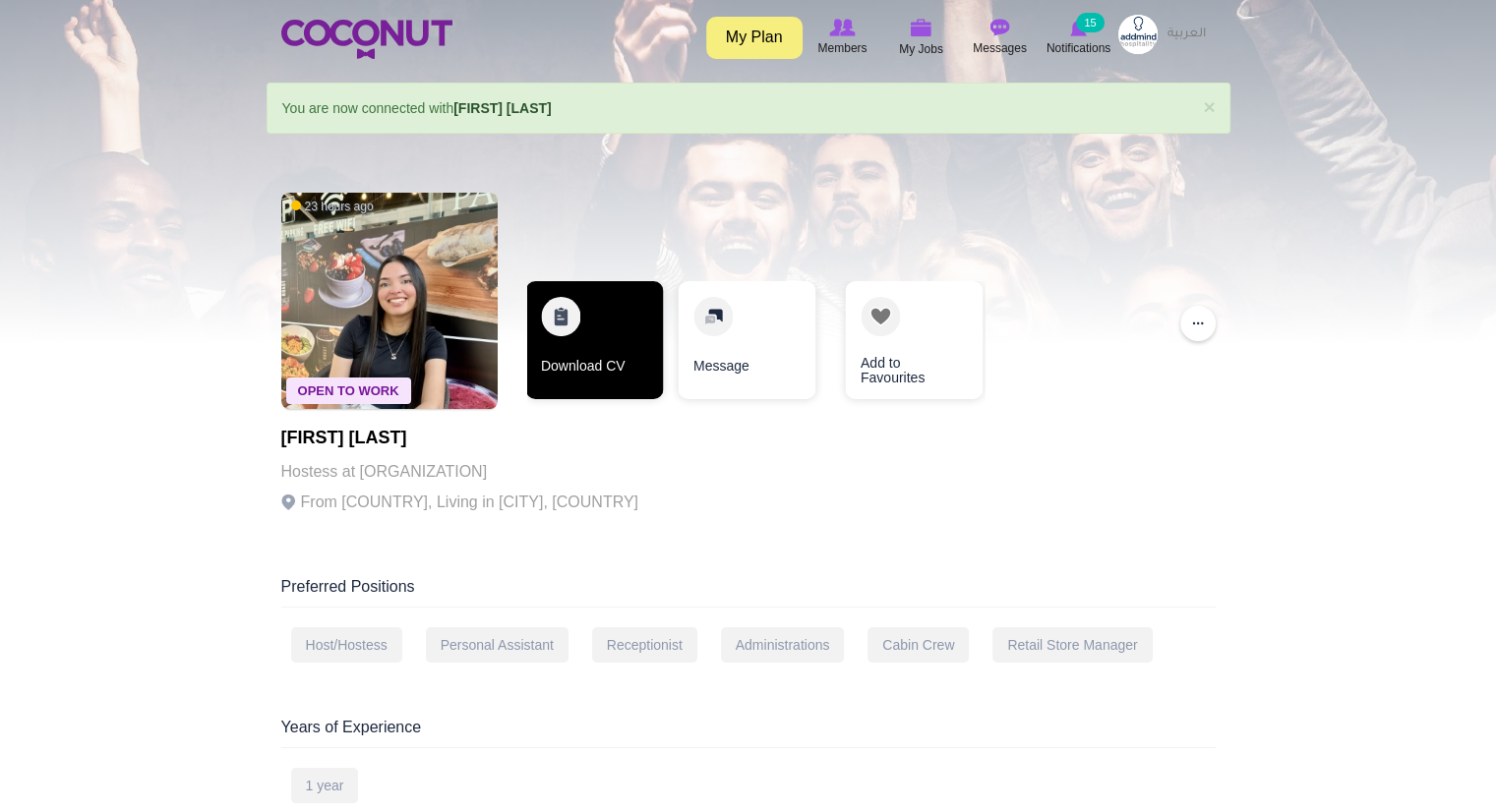 click on "Download CV" at bounding box center (594, 340) 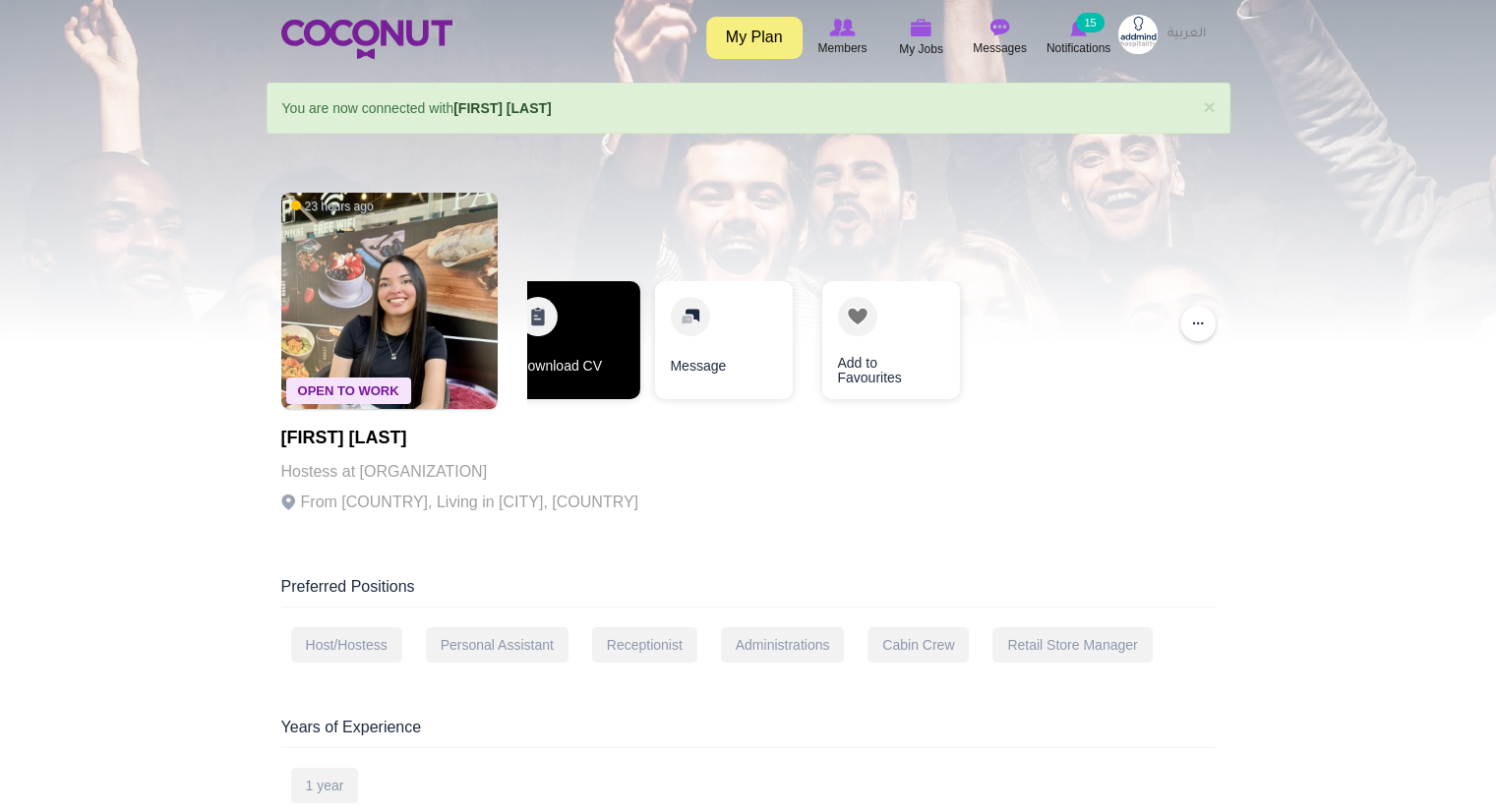 click on "Download CV" at bounding box center (570, 340) 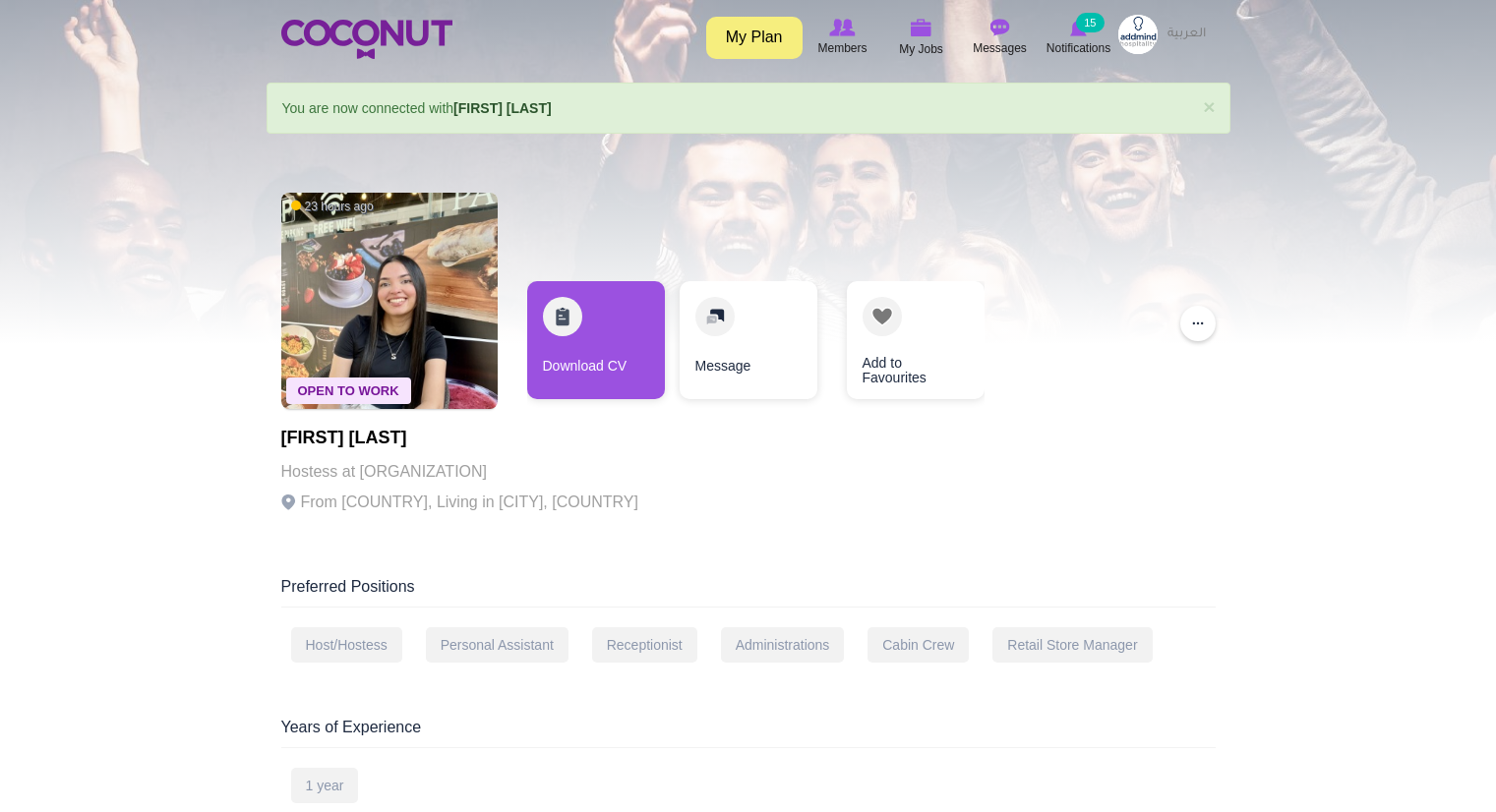 scroll, scrollTop: 0, scrollLeft: 0, axis: both 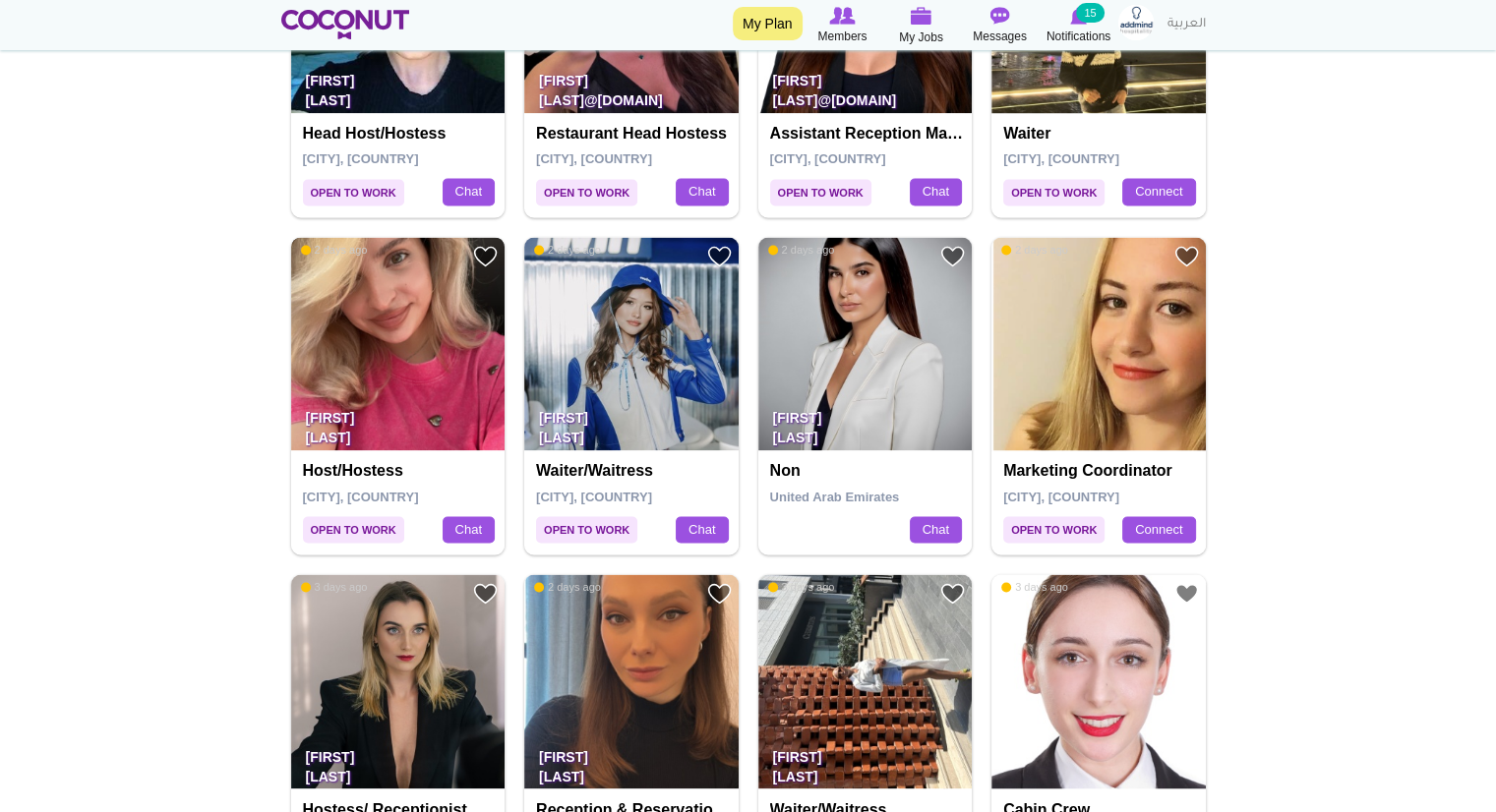 click at bounding box center (398, 344) 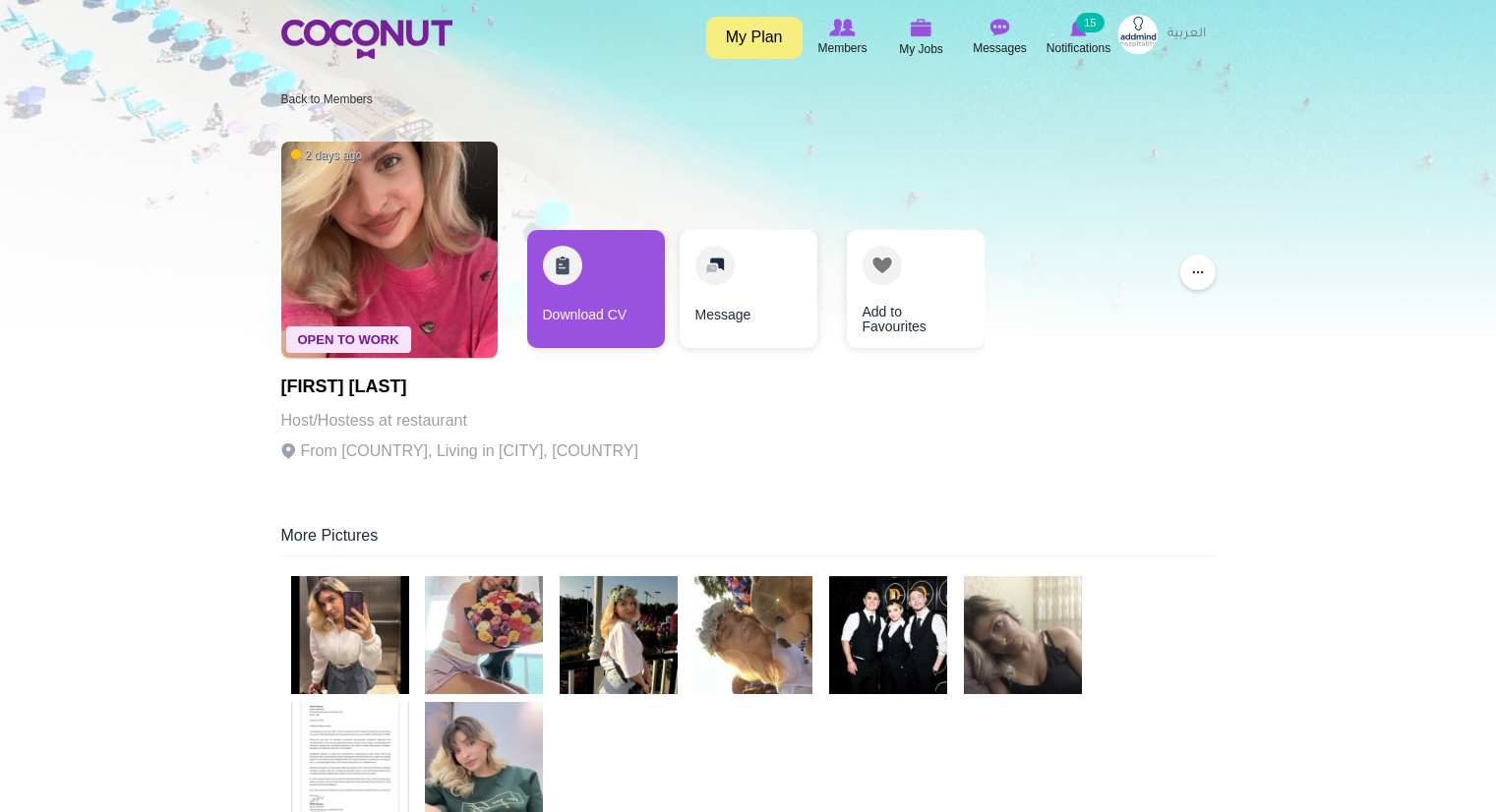 scroll, scrollTop: 0, scrollLeft: 0, axis: both 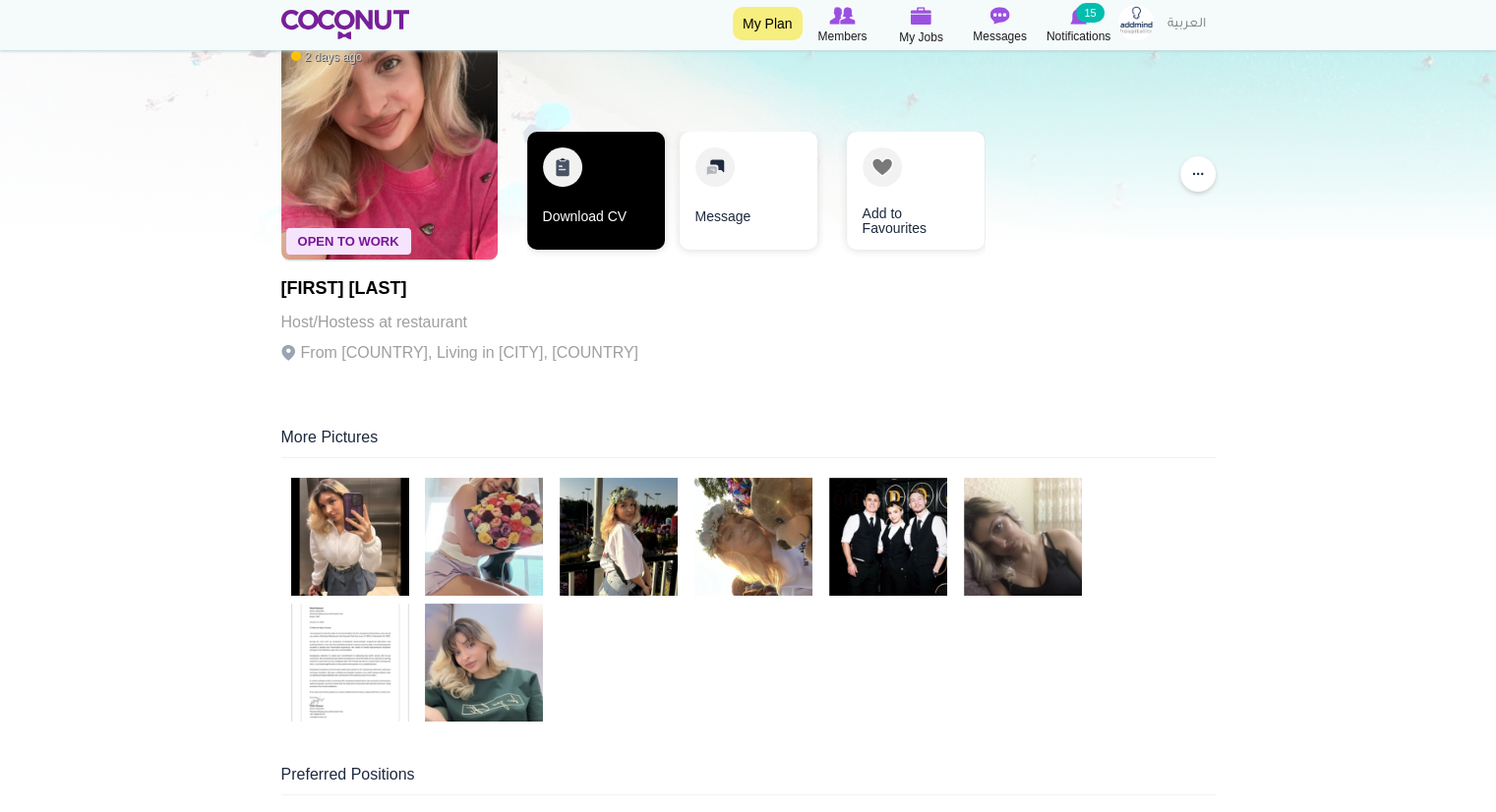 click on "Download CV" at bounding box center (596, 191) 